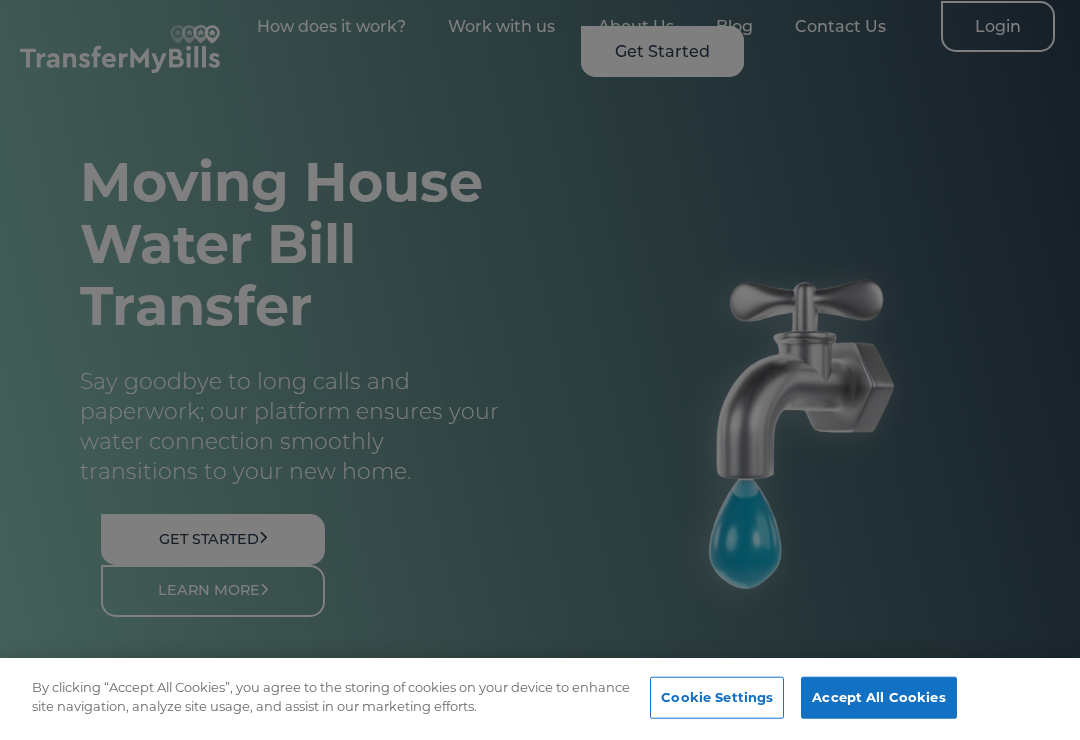 scroll, scrollTop: 0, scrollLeft: 0, axis: both 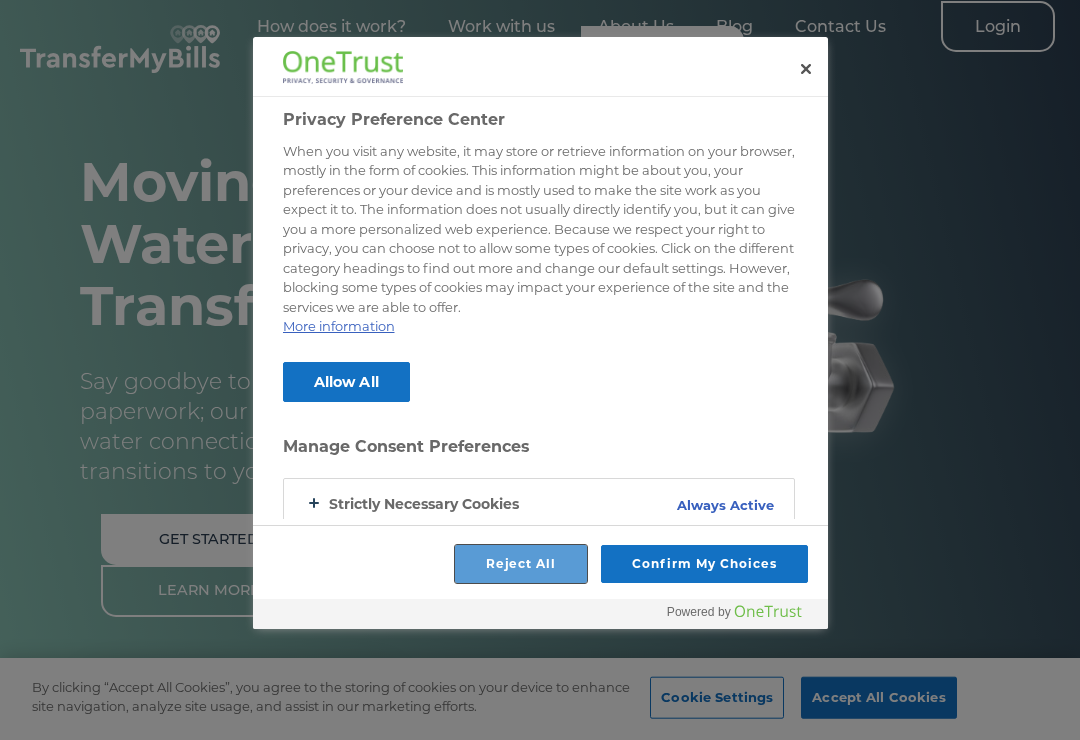 click on "Reject All" at bounding box center (521, 564) 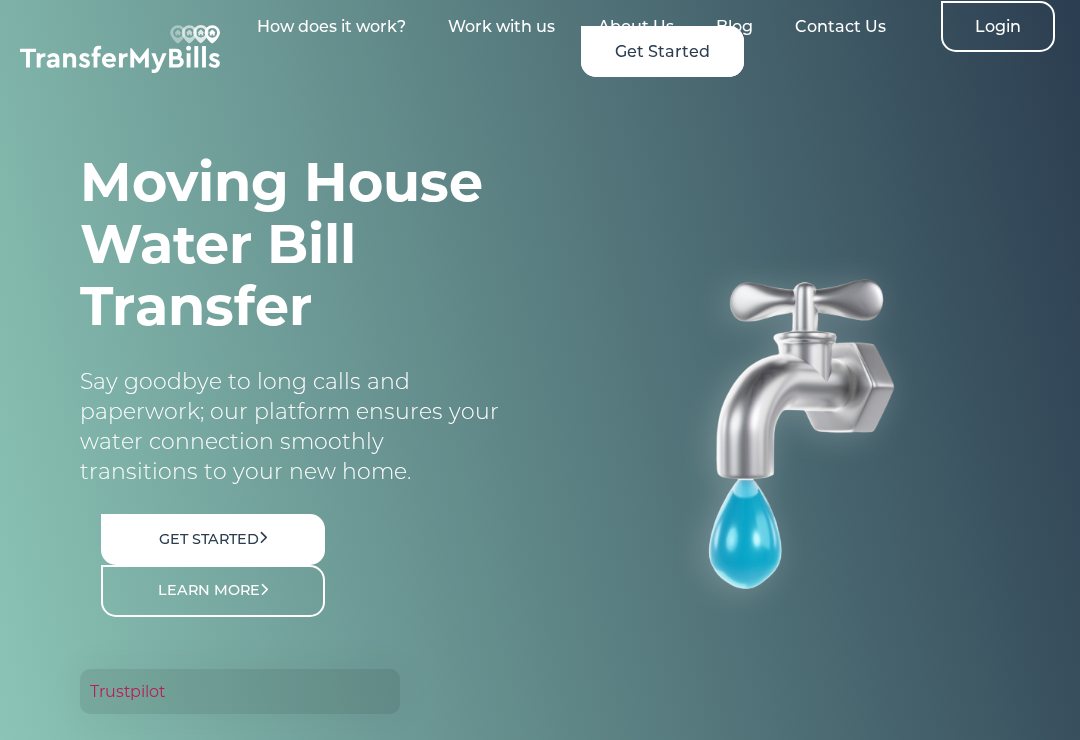 click on "Get Started" at bounding box center (213, 539) 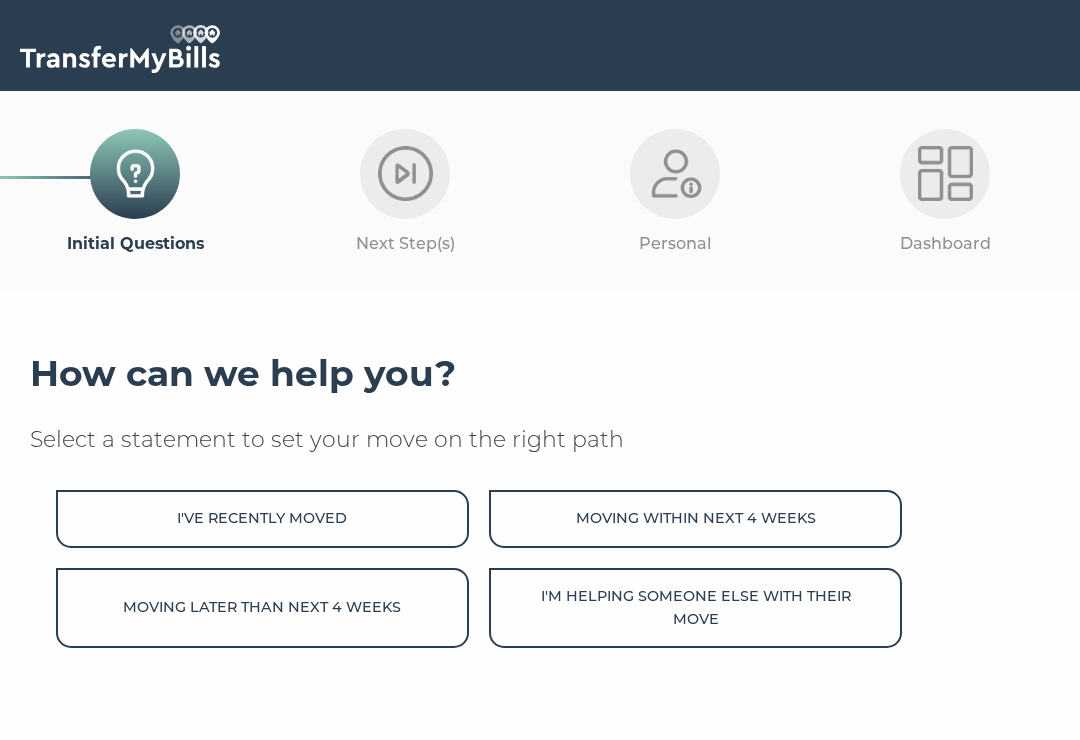 scroll, scrollTop: 0, scrollLeft: 0, axis: both 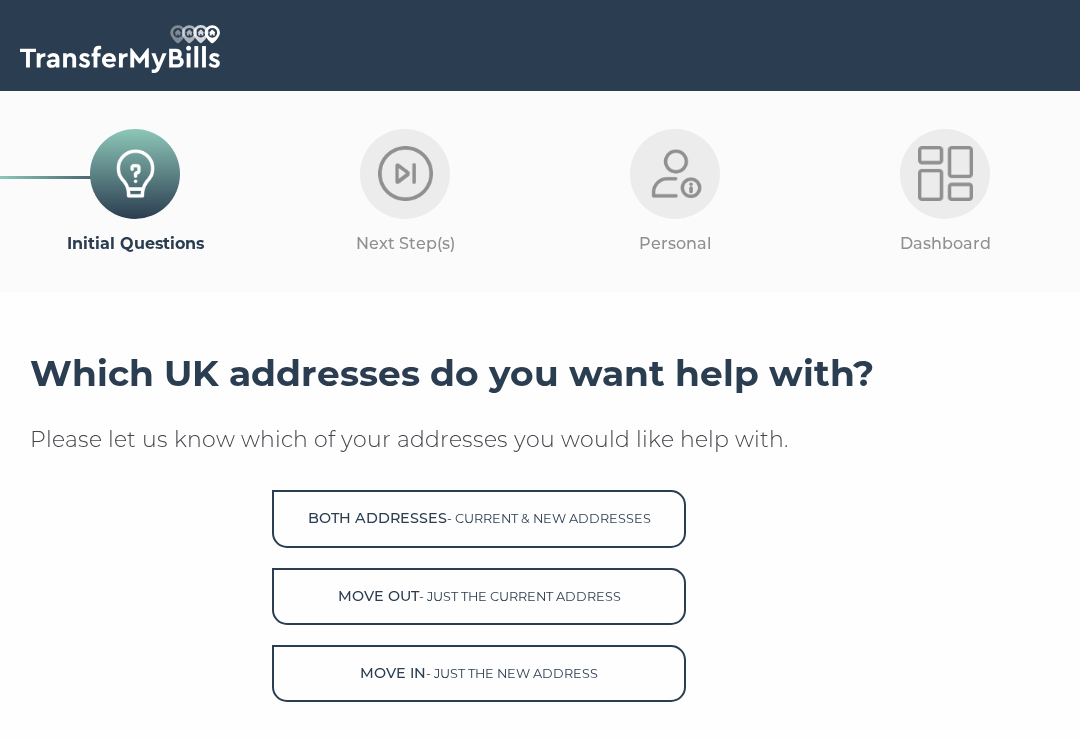 click on "- just the current address" at bounding box center (520, 596) 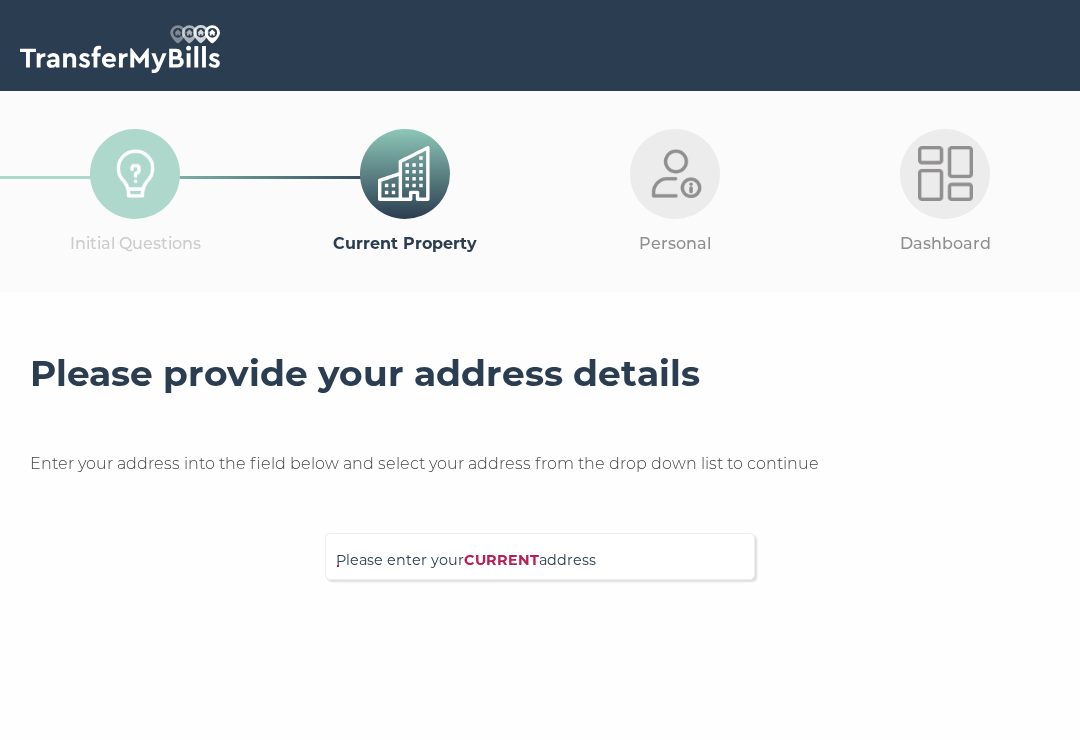 scroll, scrollTop: 0, scrollLeft: 0, axis: both 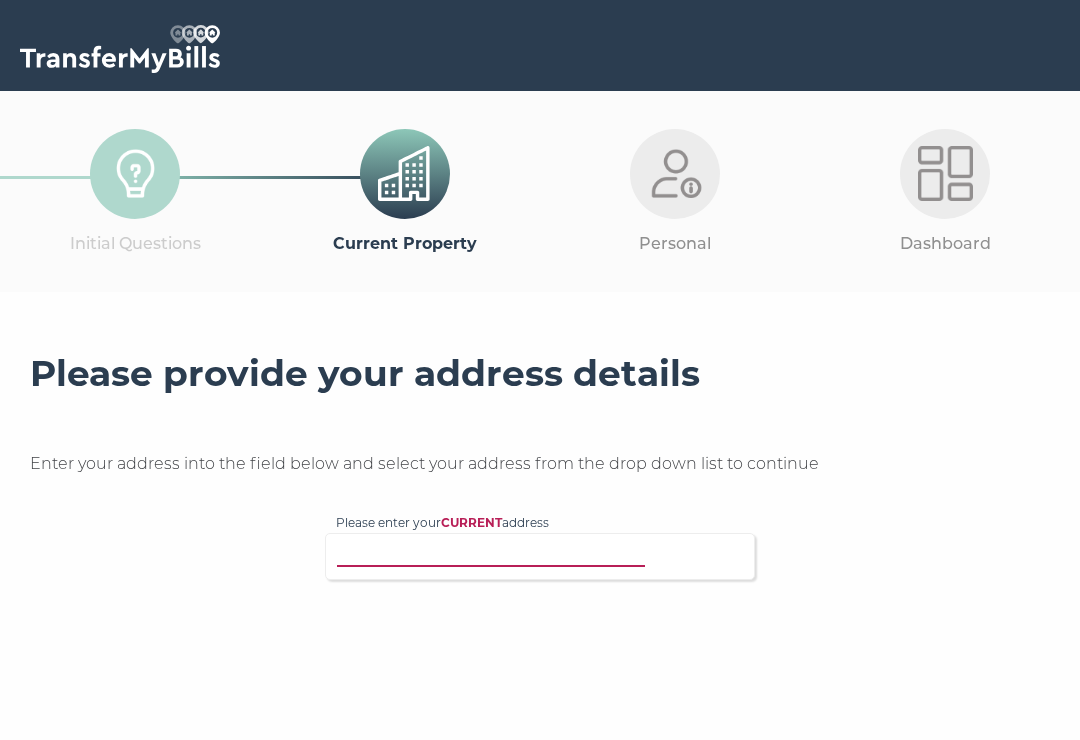 click on "Please enter your  CURRENT  address" at bounding box center (551, 554) 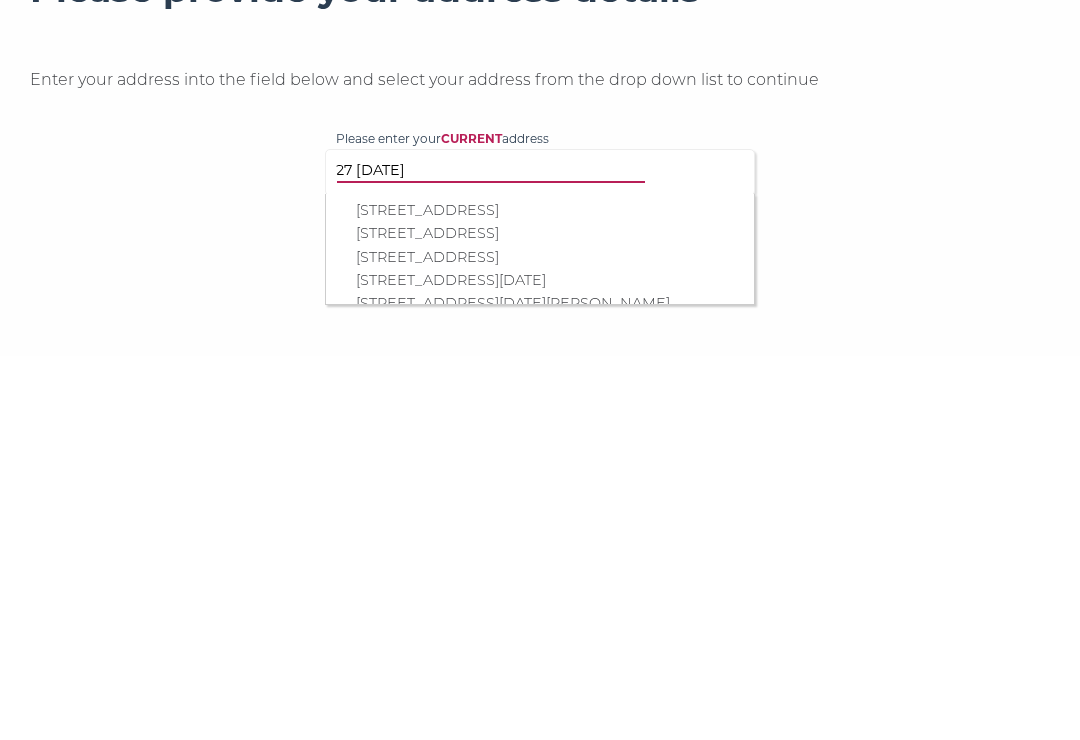 type on "27 Candlemas" 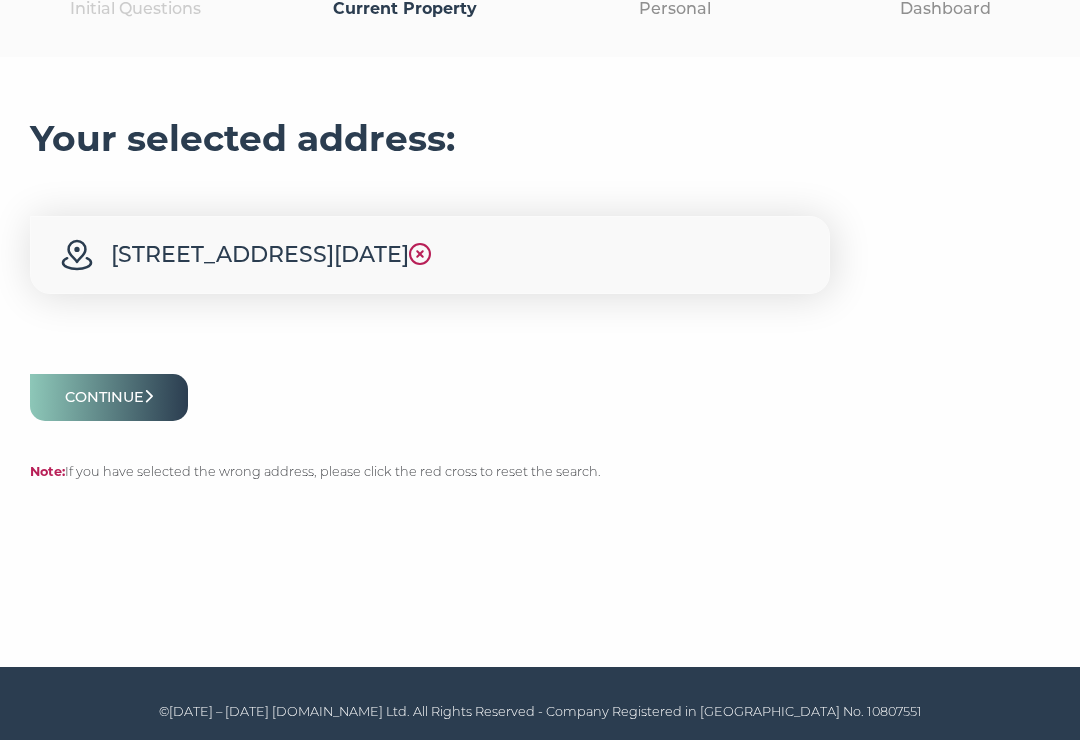 click on "Continue" at bounding box center [109, 397] 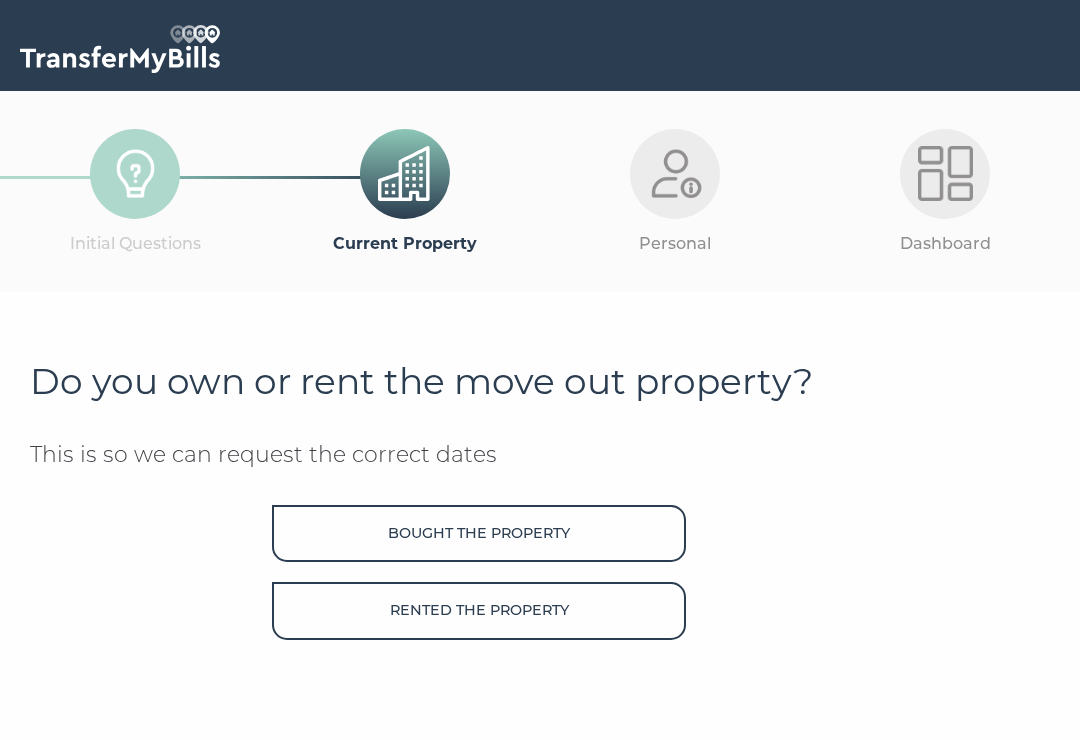 scroll, scrollTop: 0, scrollLeft: 0, axis: both 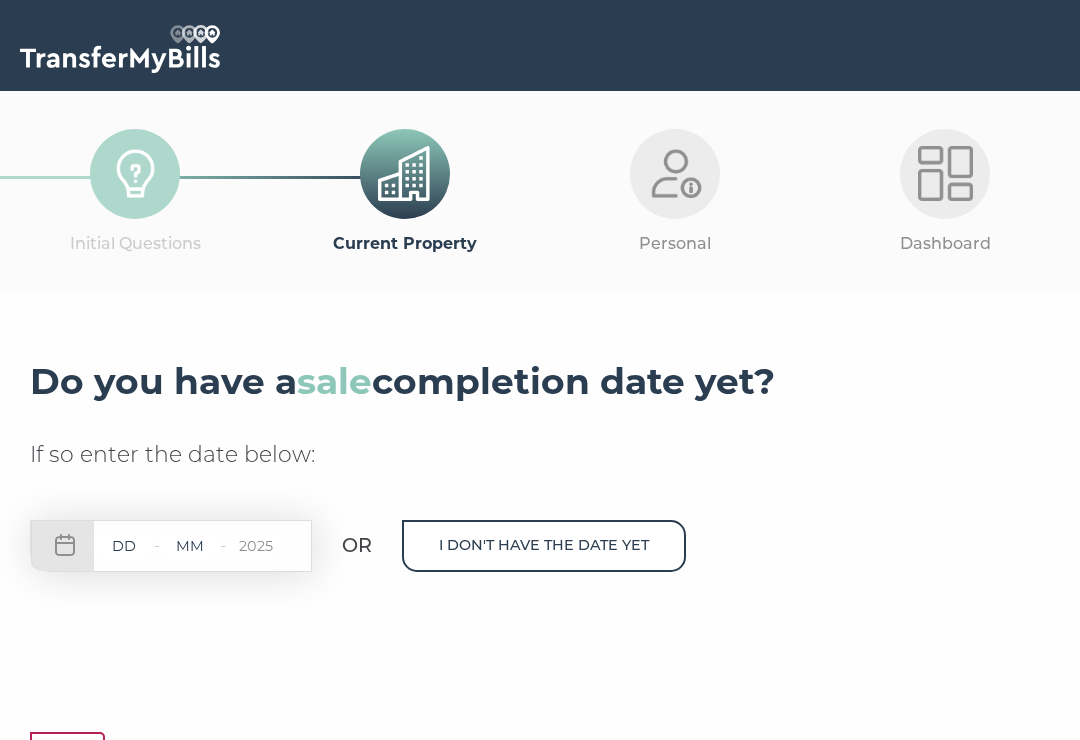click at bounding box center (124, 546) 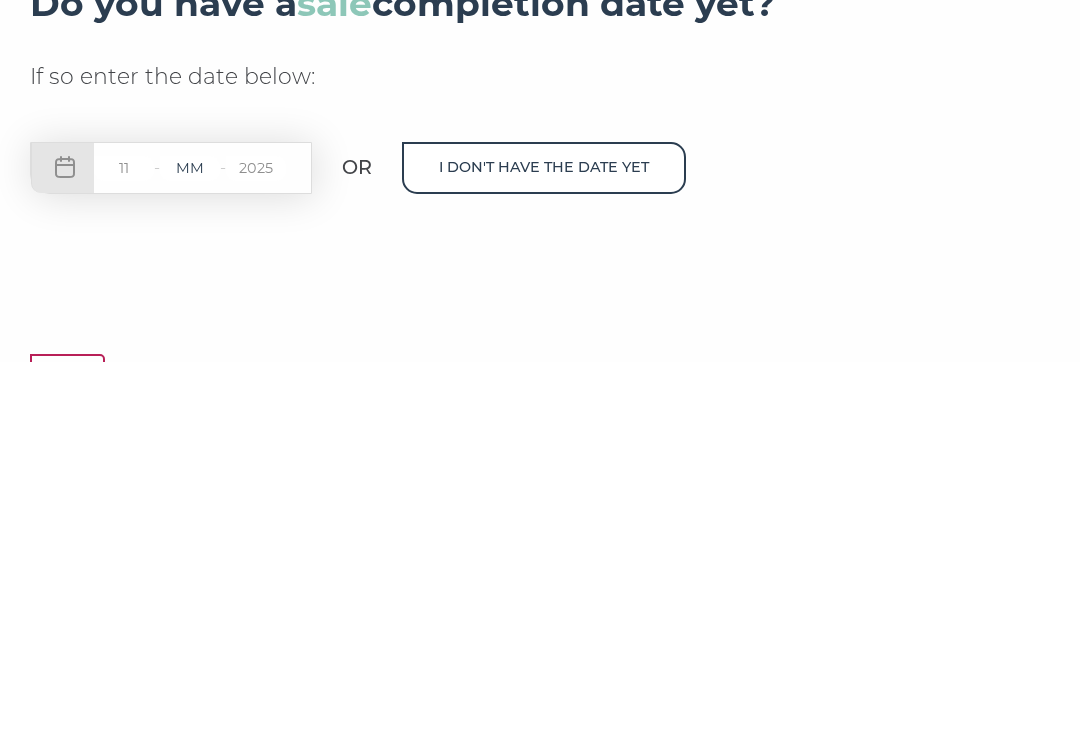 type on "11" 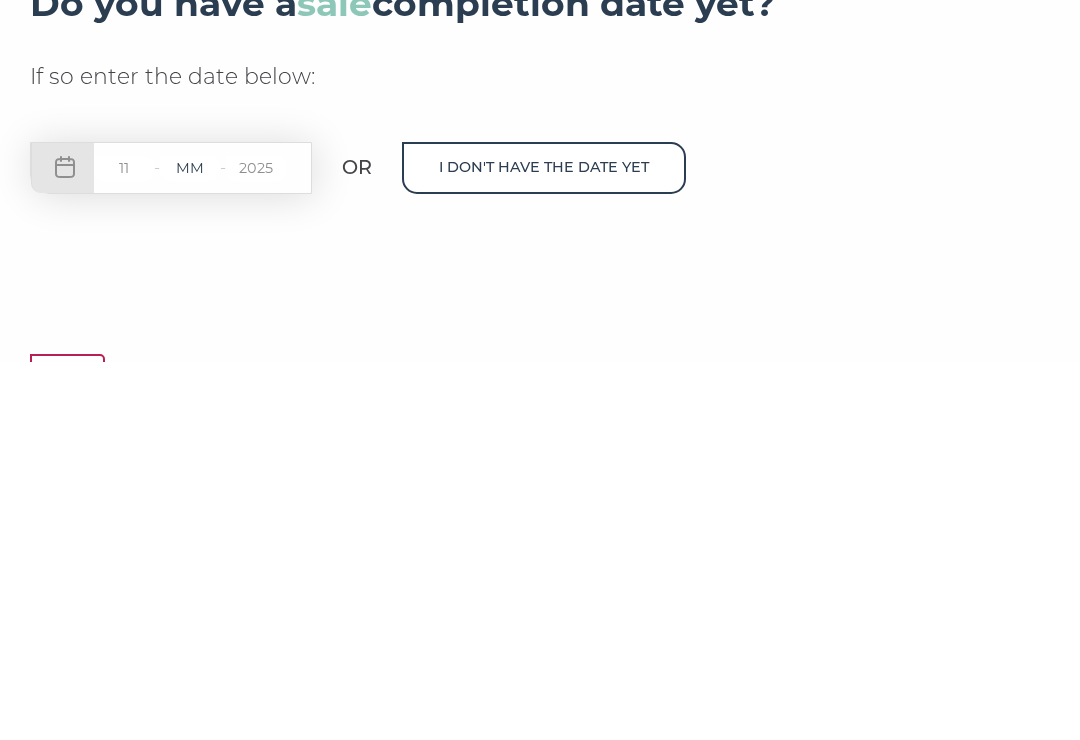 type on "O" 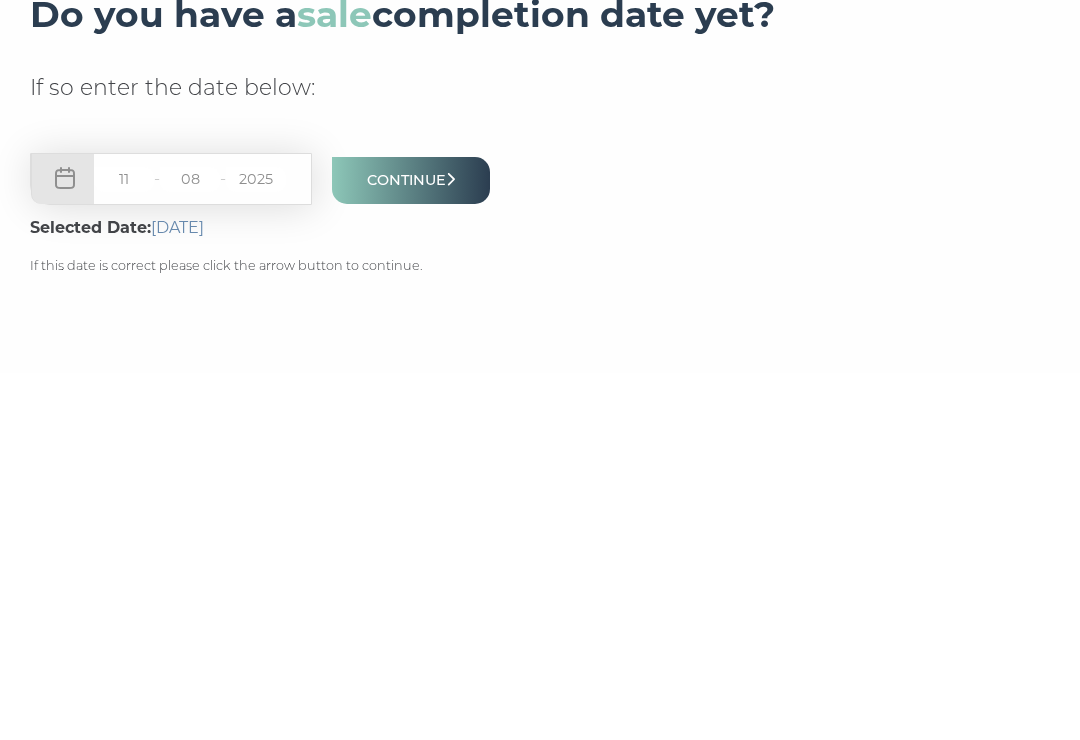 type on "08" 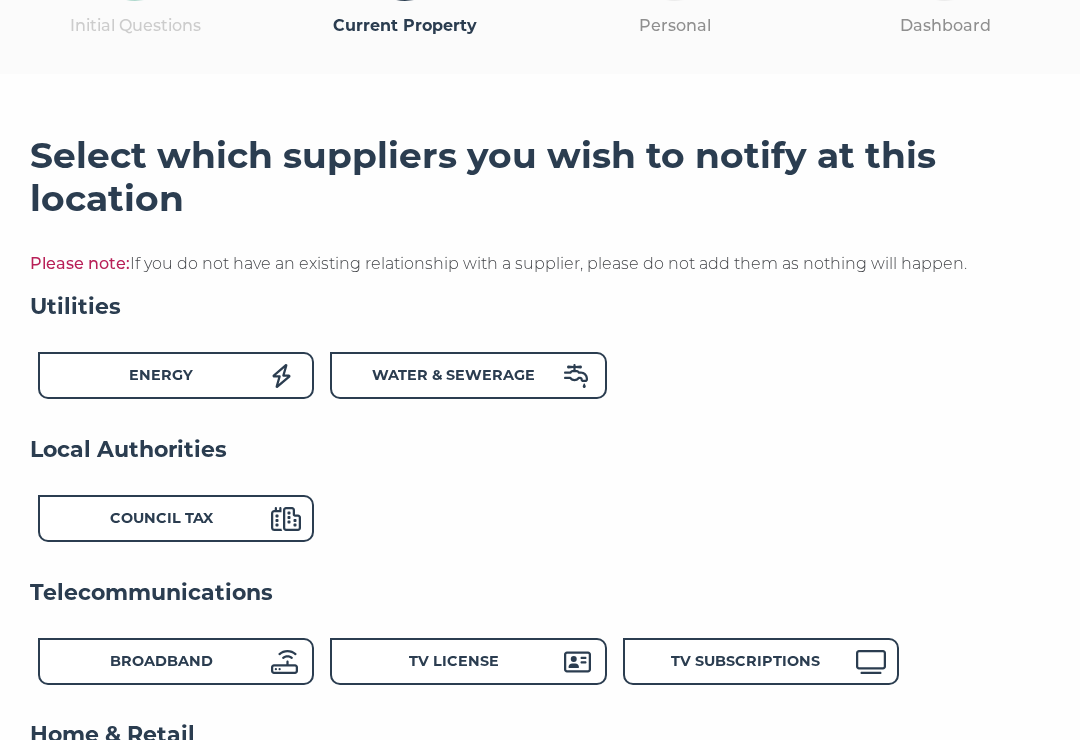 scroll, scrollTop: 248, scrollLeft: 0, axis: vertical 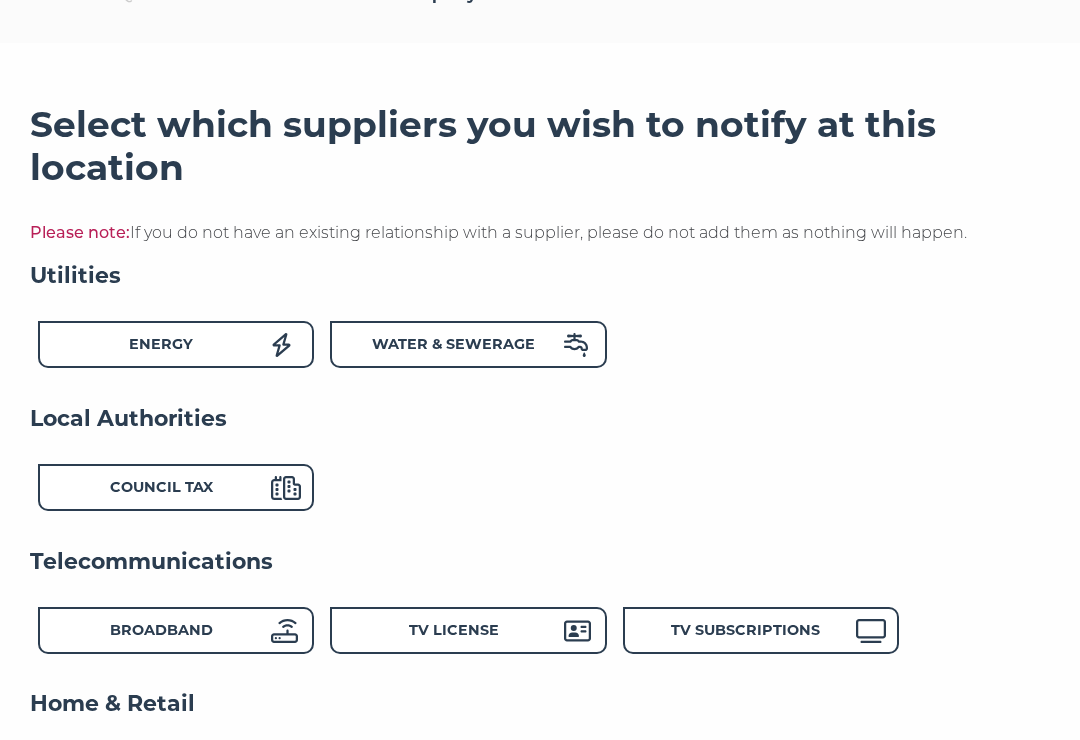 click on "Energy" at bounding box center (161, 345) 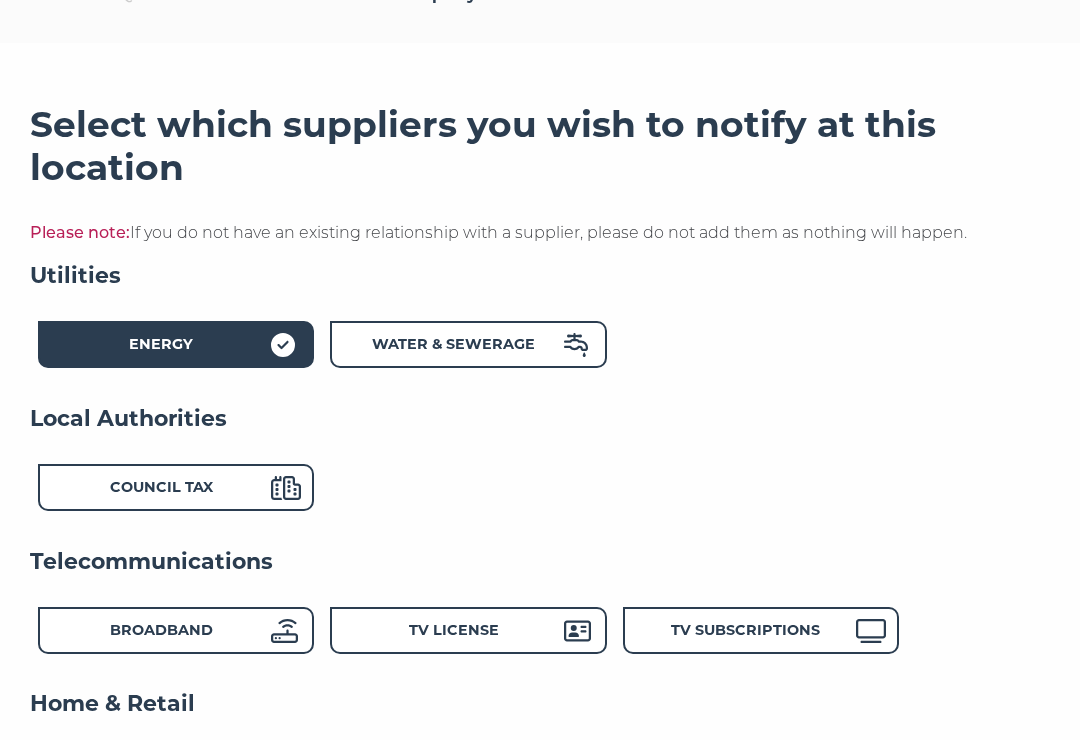 click on "Water & Sewerage" at bounding box center [453, 344] 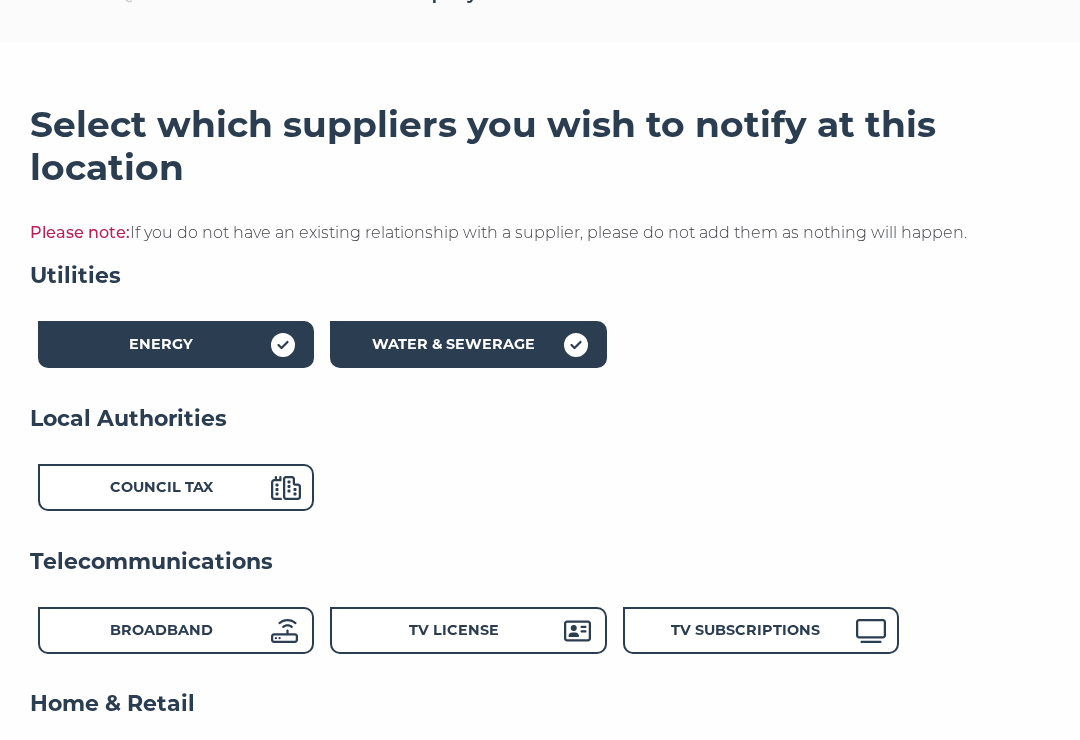 click on "Council Tax" at bounding box center [161, 490] 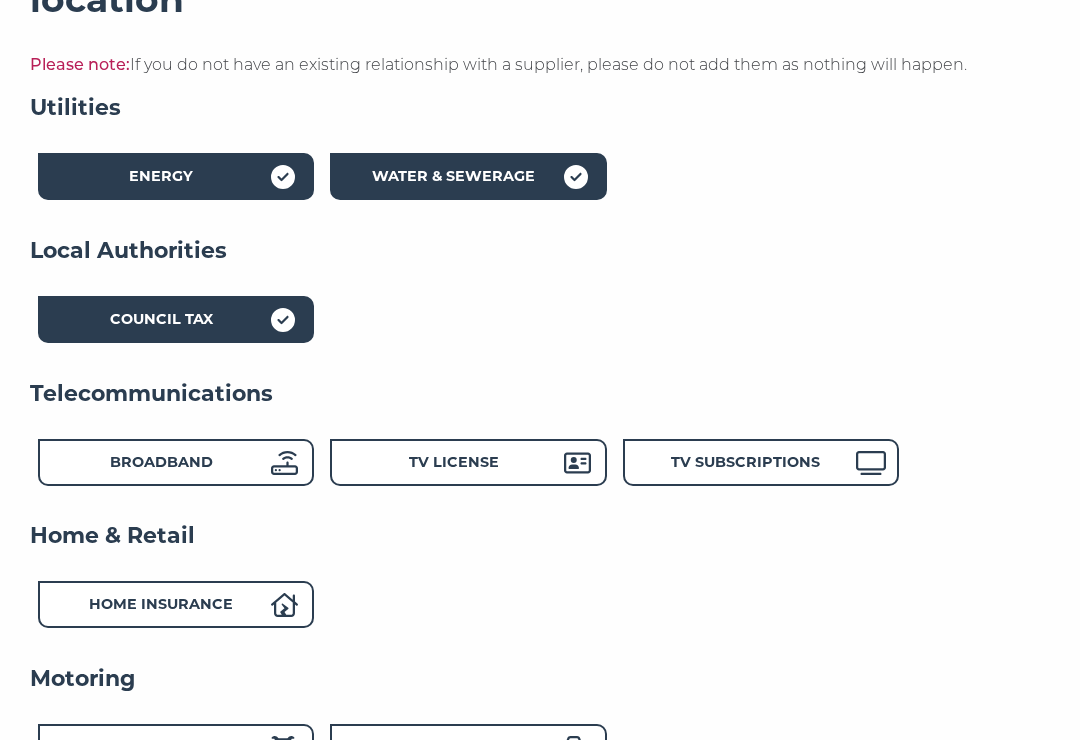 scroll, scrollTop: 436, scrollLeft: 0, axis: vertical 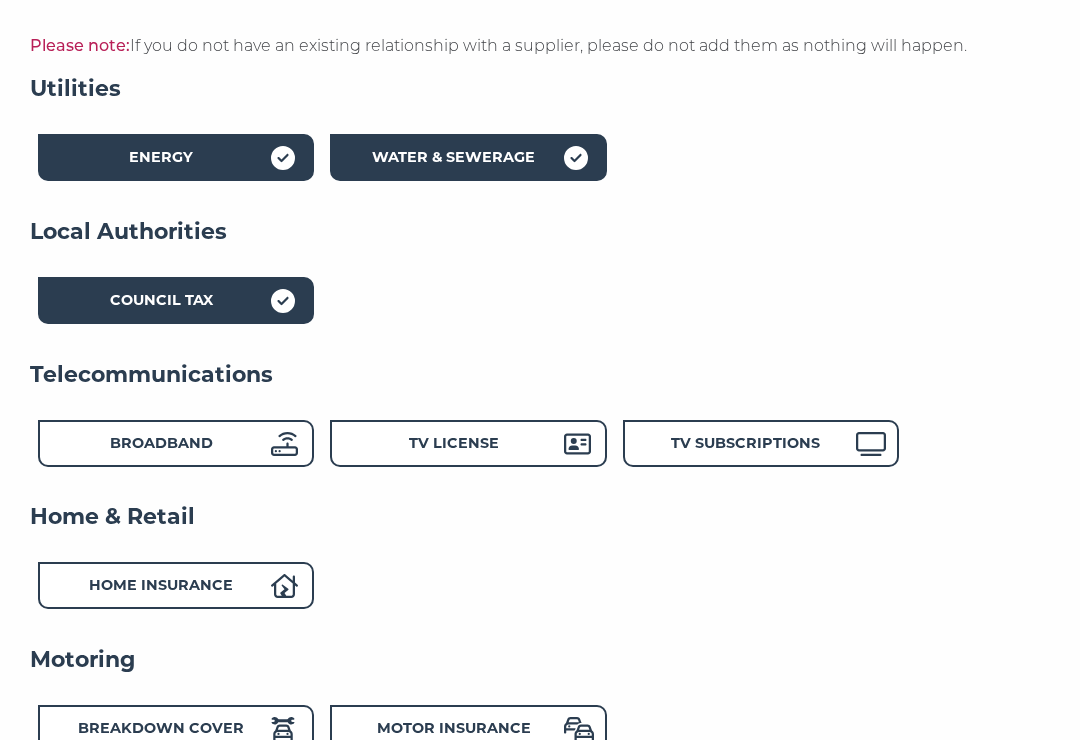 click on "TV License" at bounding box center [454, 443] 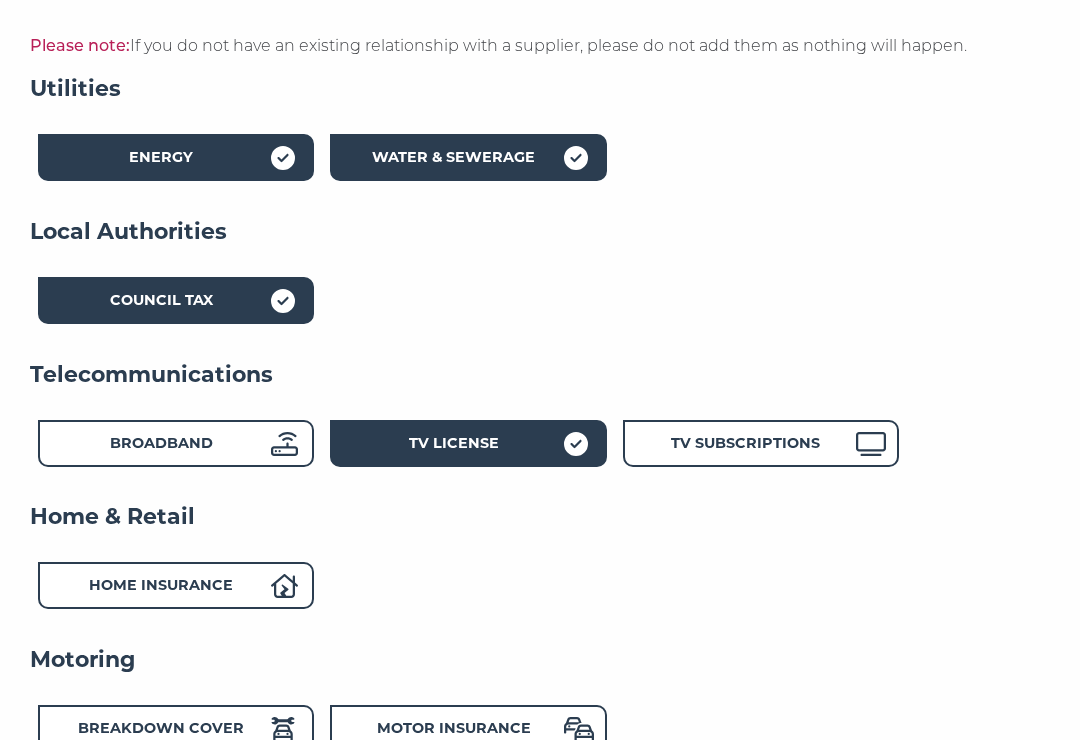 click on "Broadband" at bounding box center [176, 443] 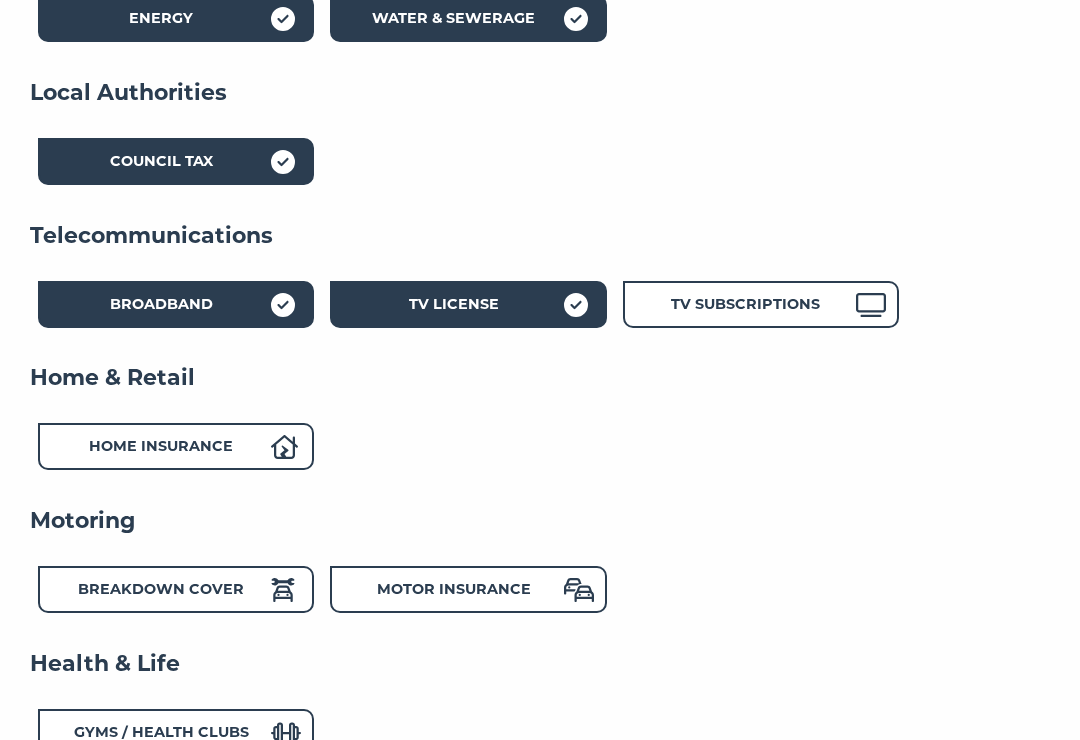 scroll, scrollTop: 576, scrollLeft: 0, axis: vertical 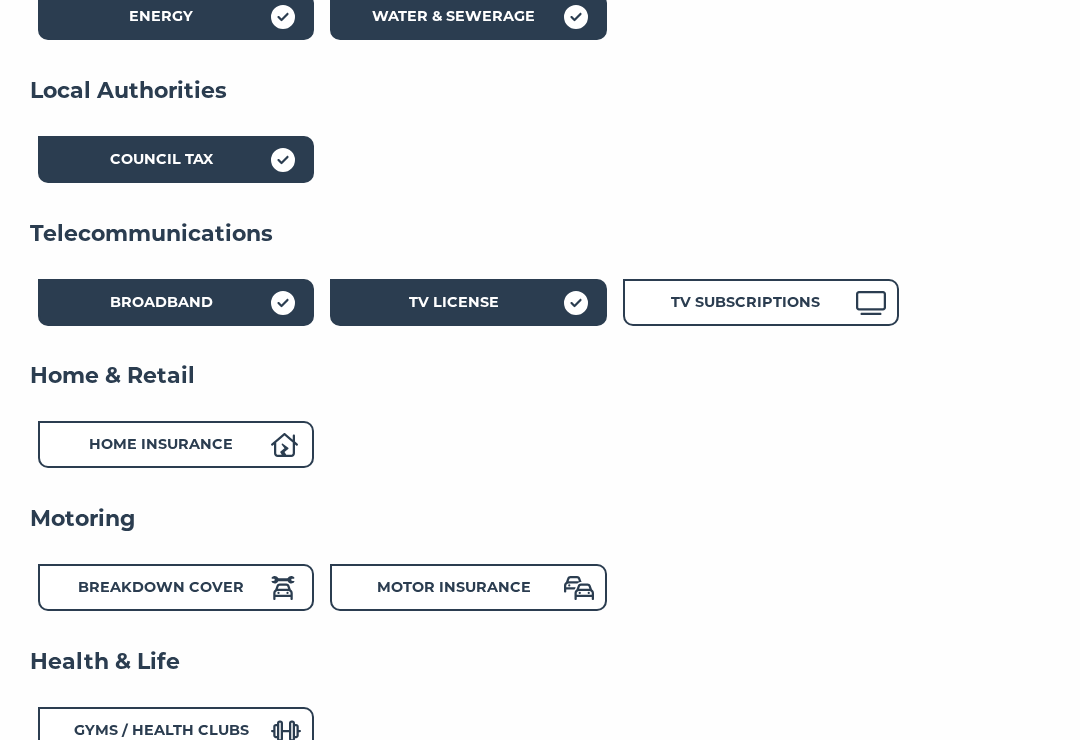 click on "Home Insurance" at bounding box center [161, 445] 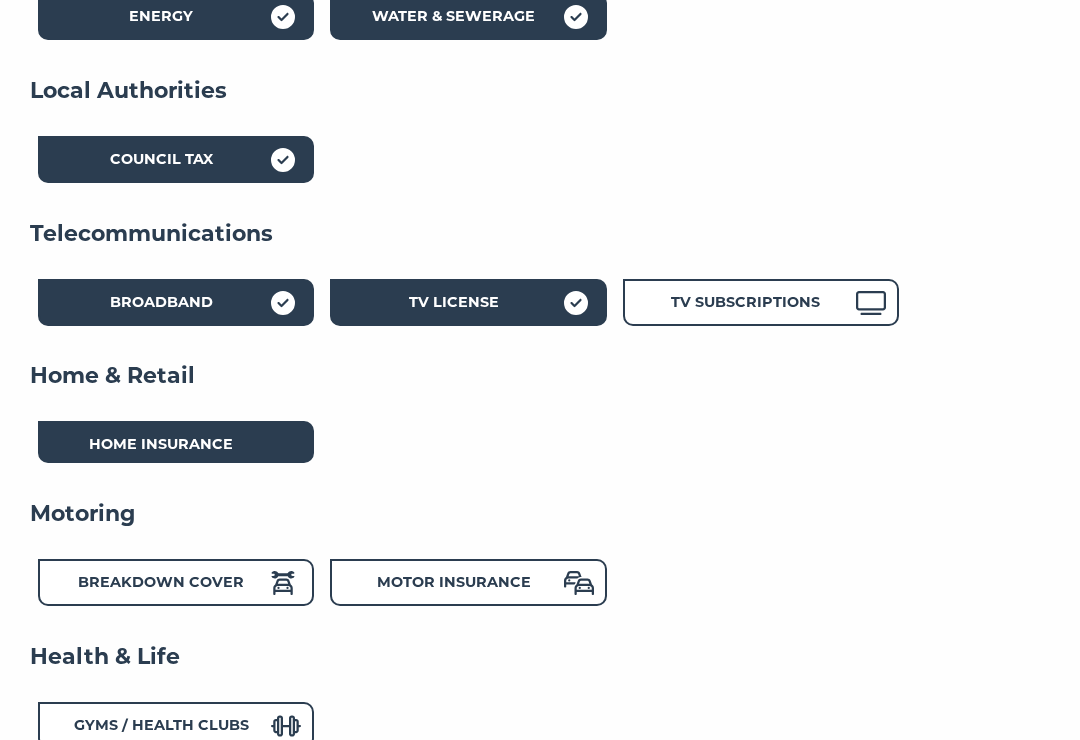 scroll, scrollTop: 577, scrollLeft: 0, axis: vertical 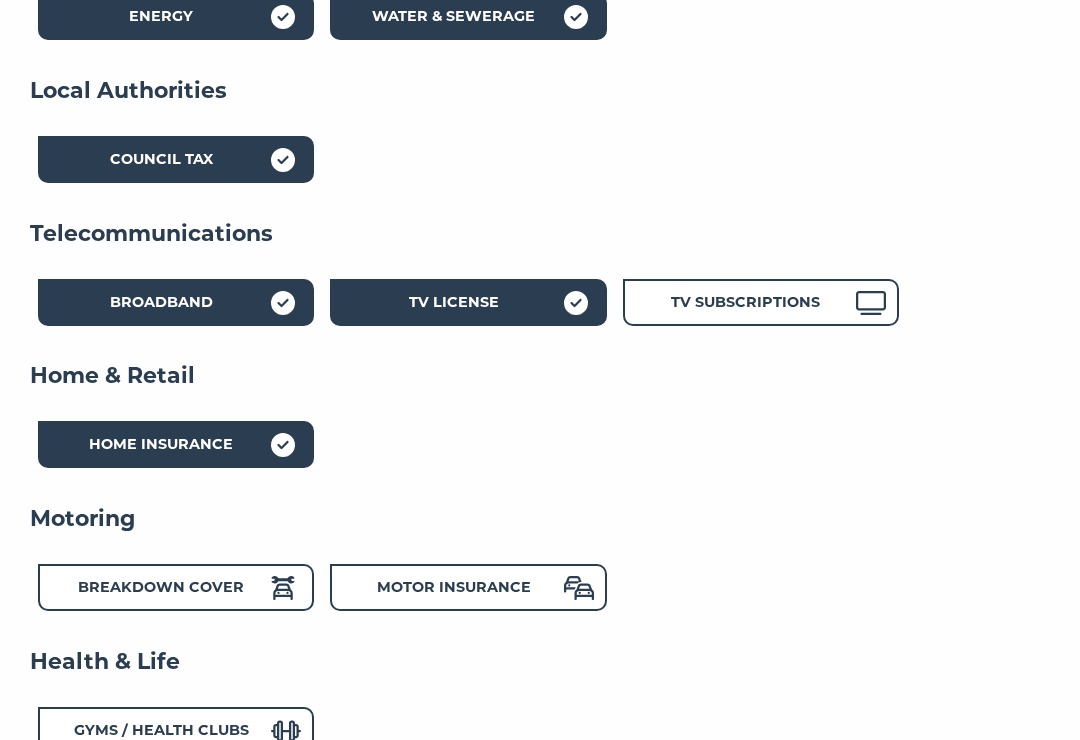 click on "Motor Insurance" at bounding box center [454, 590] 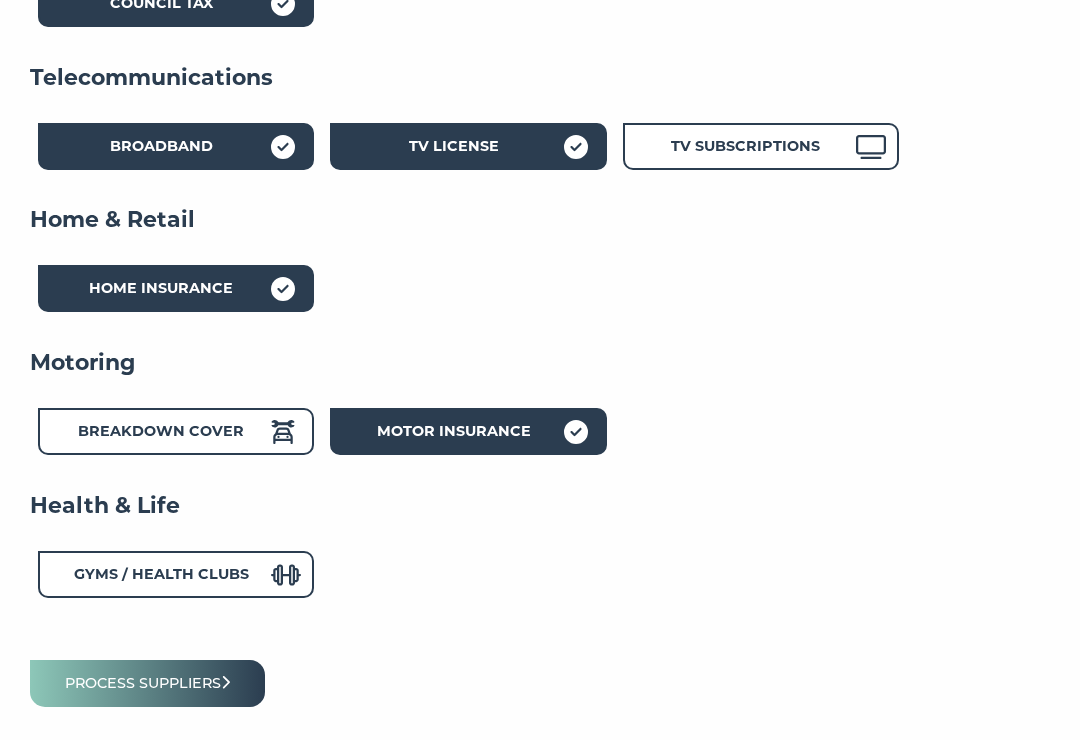 scroll, scrollTop: 736, scrollLeft: 0, axis: vertical 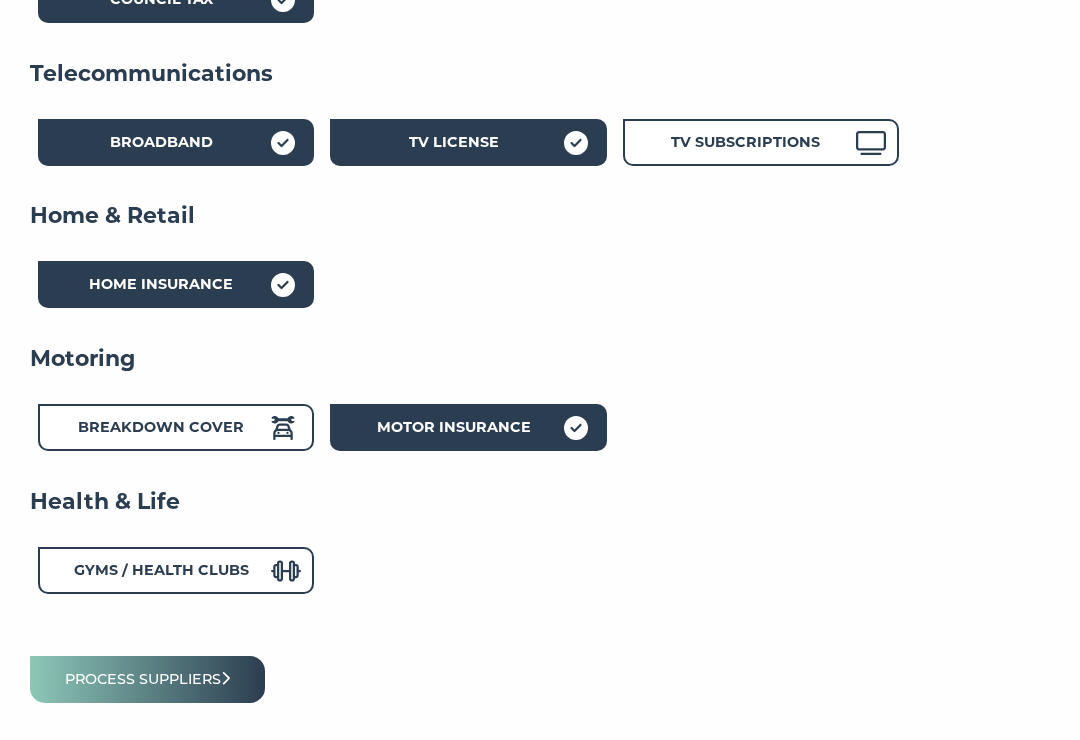 click on "Breakdown Cover" at bounding box center [161, 428] 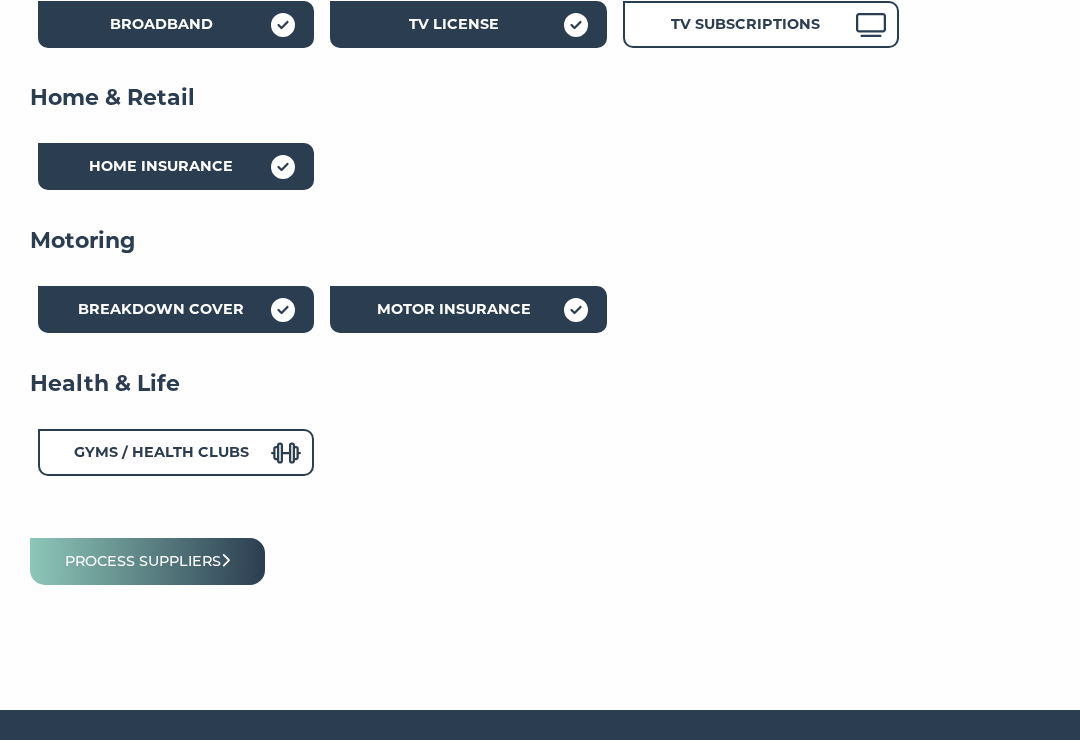 scroll, scrollTop: 851, scrollLeft: 0, axis: vertical 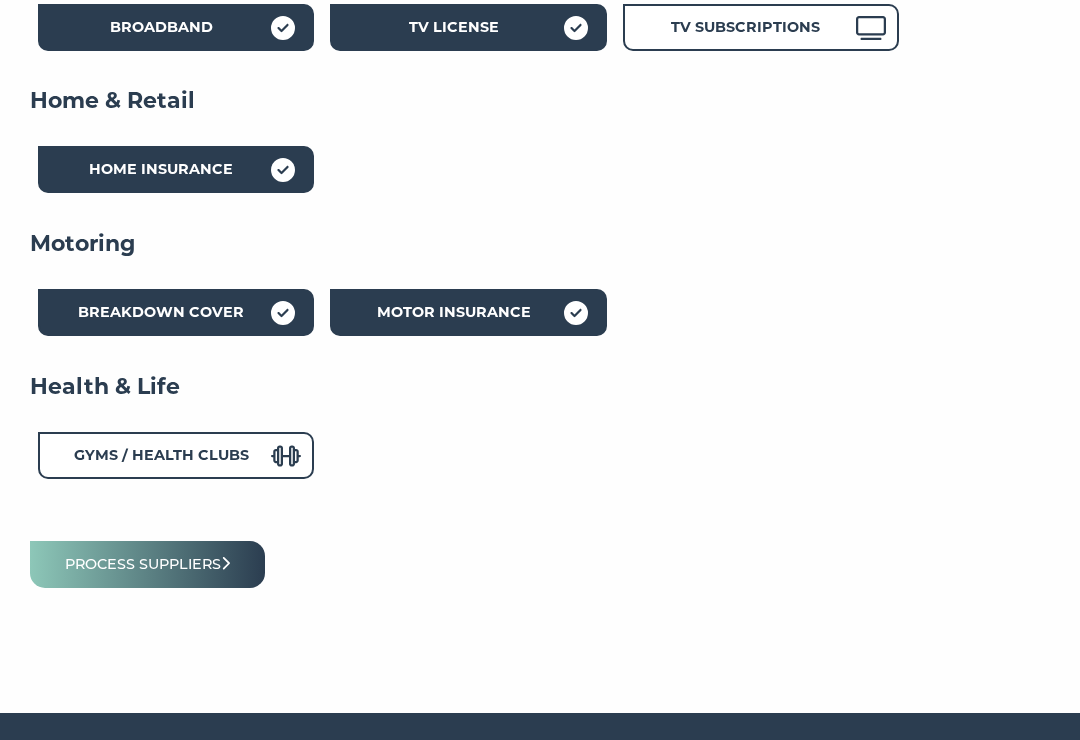 click on "Process suppliers" at bounding box center (147, 565) 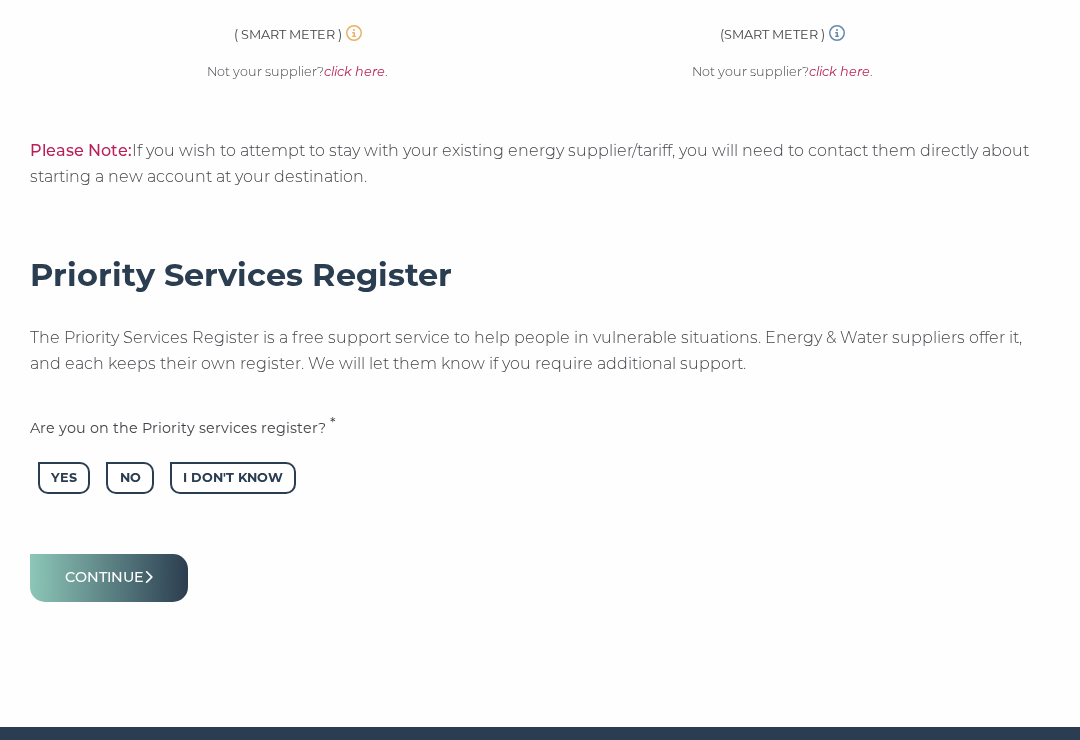 scroll, scrollTop: 964, scrollLeft: 0, axis: vertical 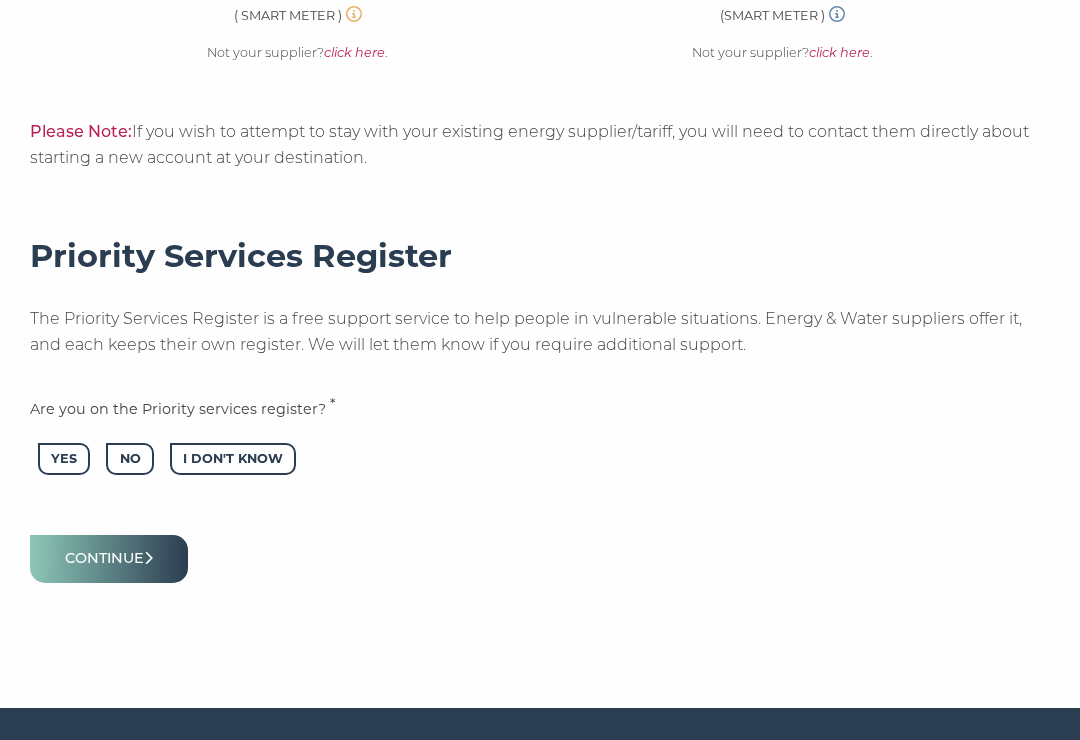 click on "I Don't Know" at bounding box center [233, 459] 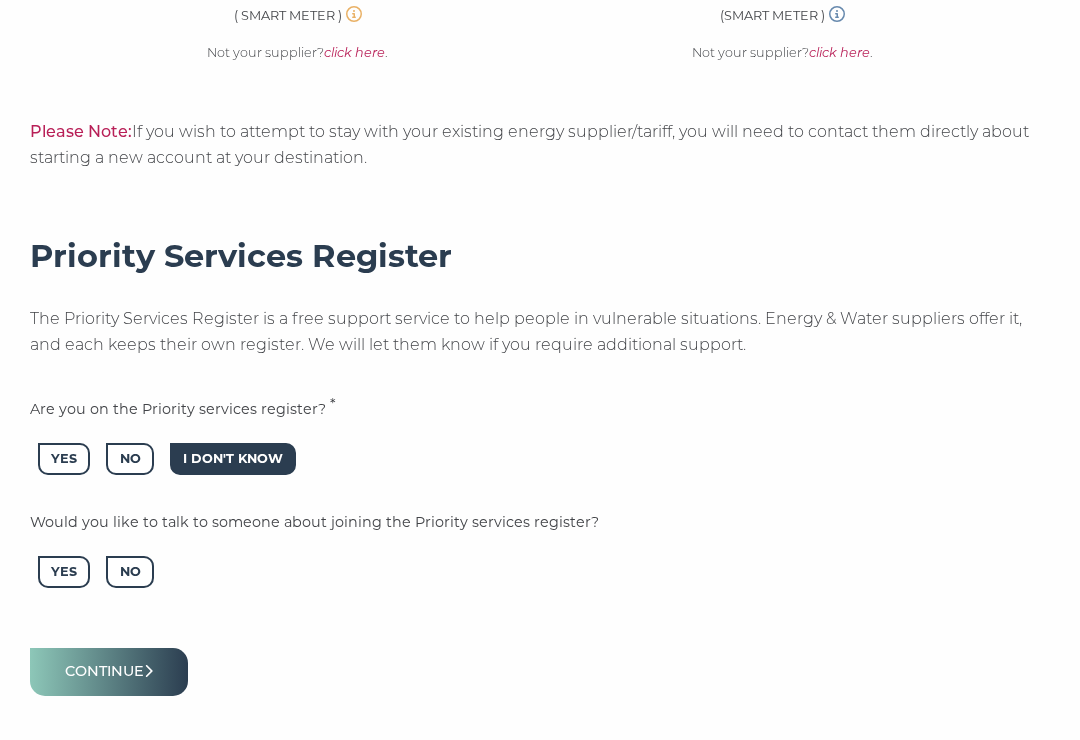 click on "No" at bounding box center [129, 572] 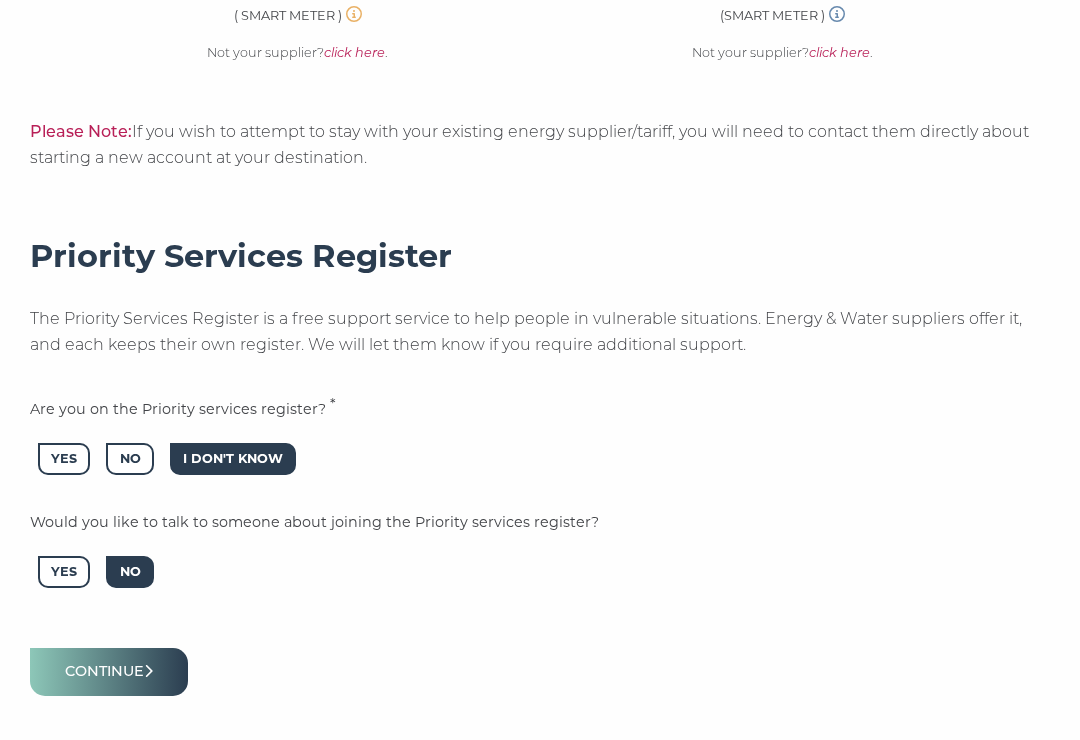 click on "Continue" at bounding box center (109, 671) 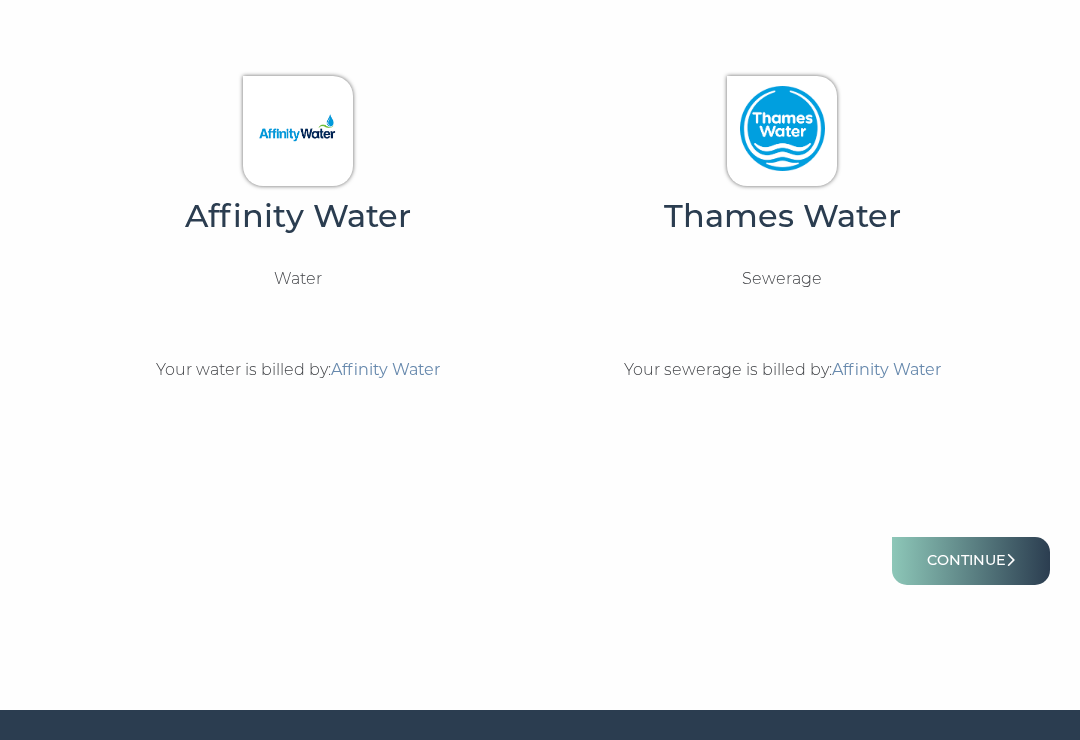 scroll, scrollTop: 693, scrollLeft: 0, axis: vertical 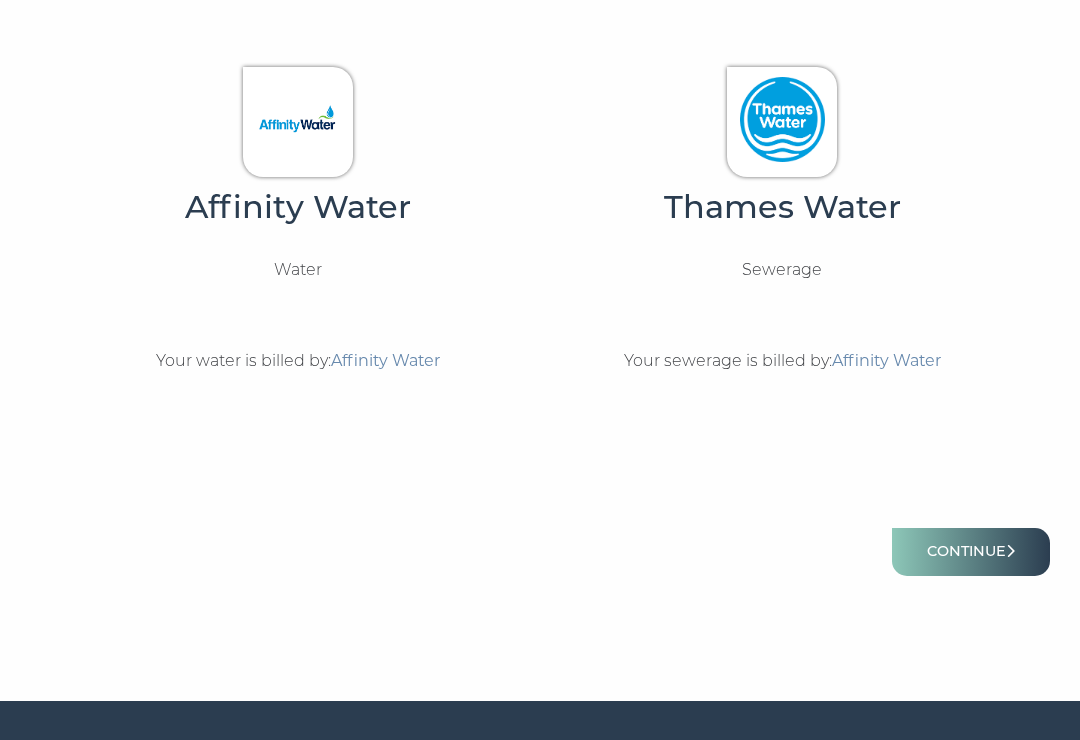 click on "Affinity Water" at bounding box center [886, 360] 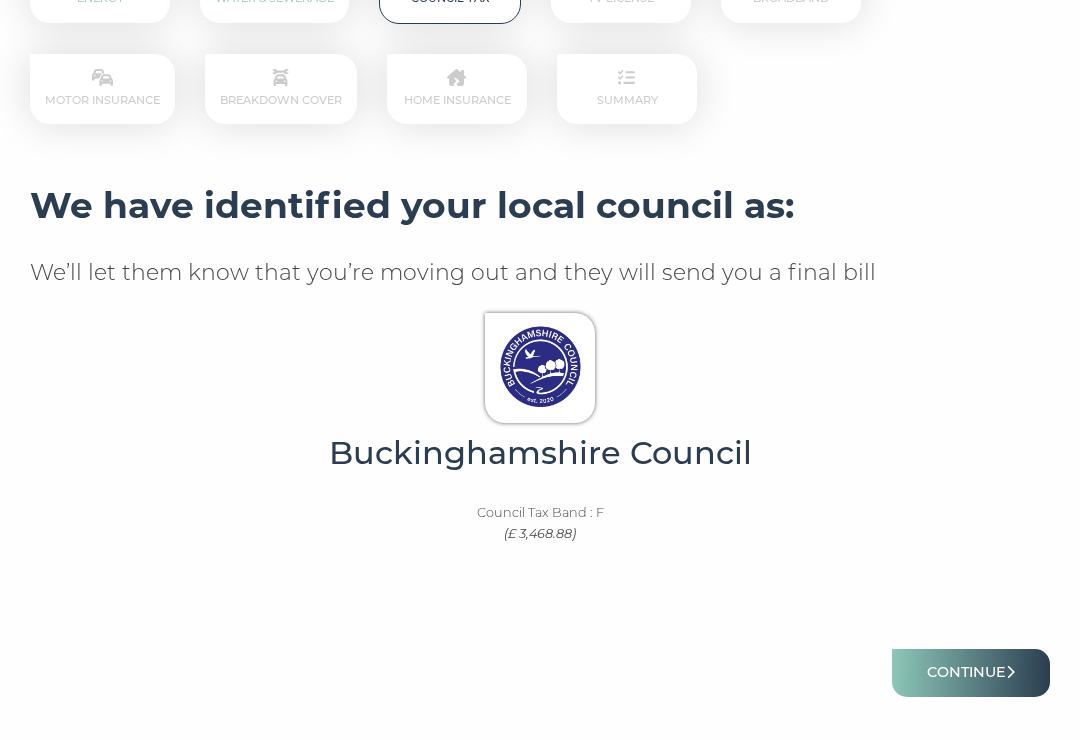 scroll, scrollTop: 407, scrollLeft: 0, axis: vertical 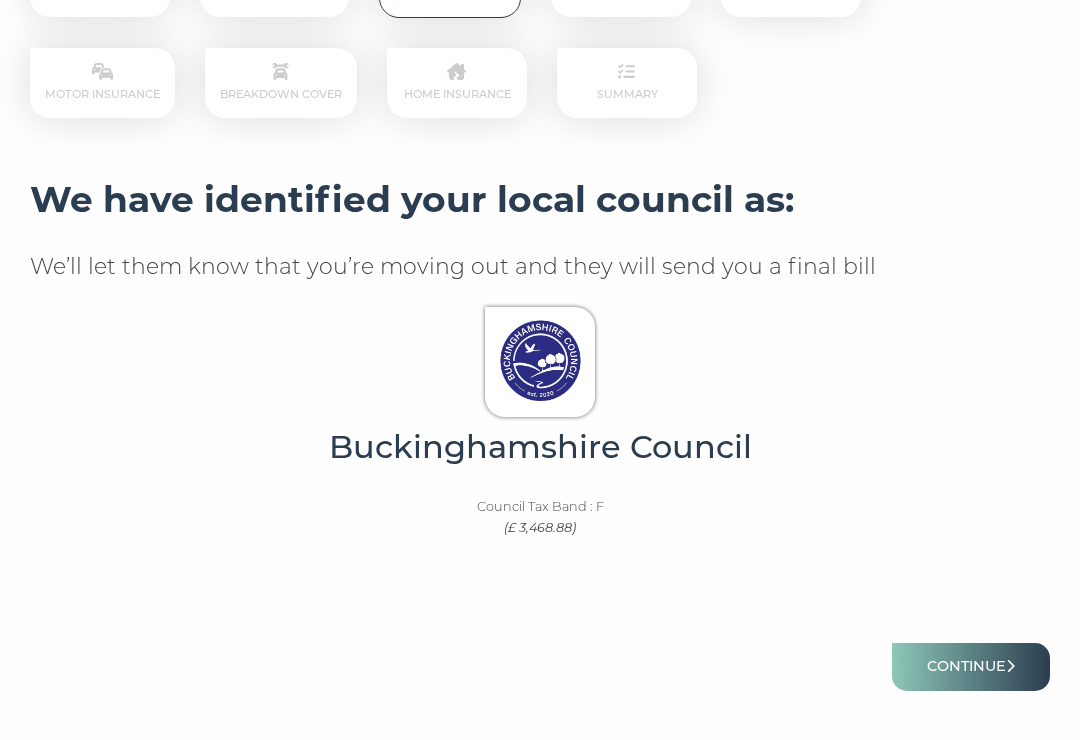 click on "Continue" at bounding box center (971, 666) 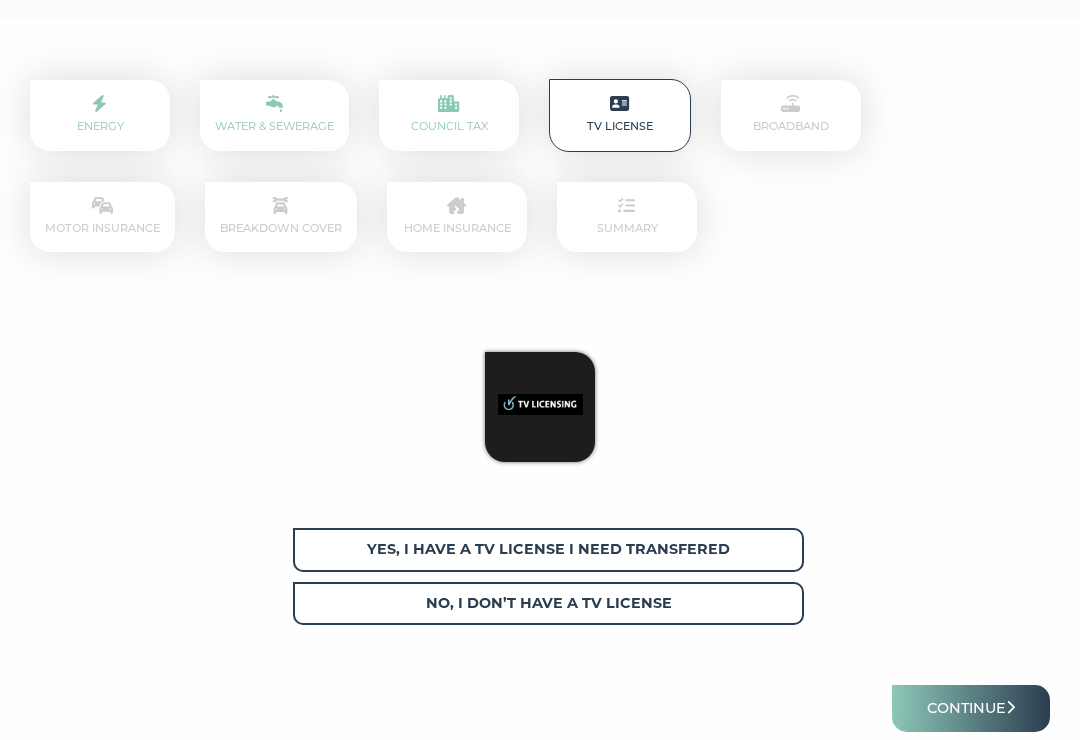 scroll, scrollTop: 273, scrollLeft: 0, axis: vertical 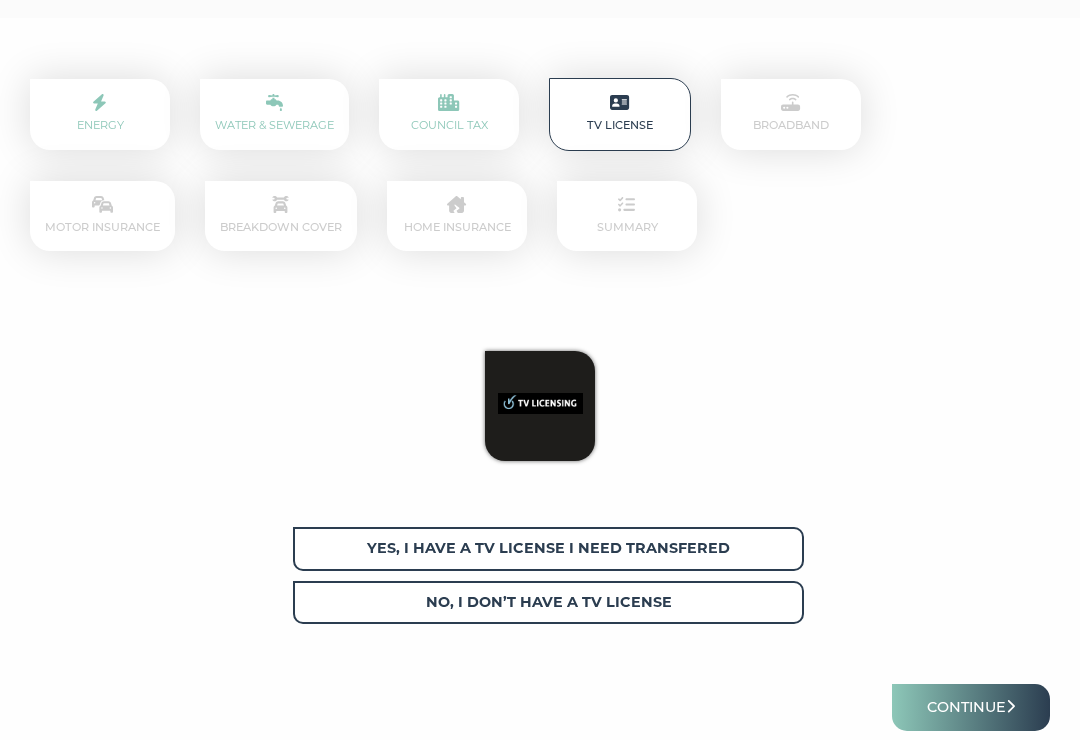 click on "Continue" at bounding box center [971, 708] 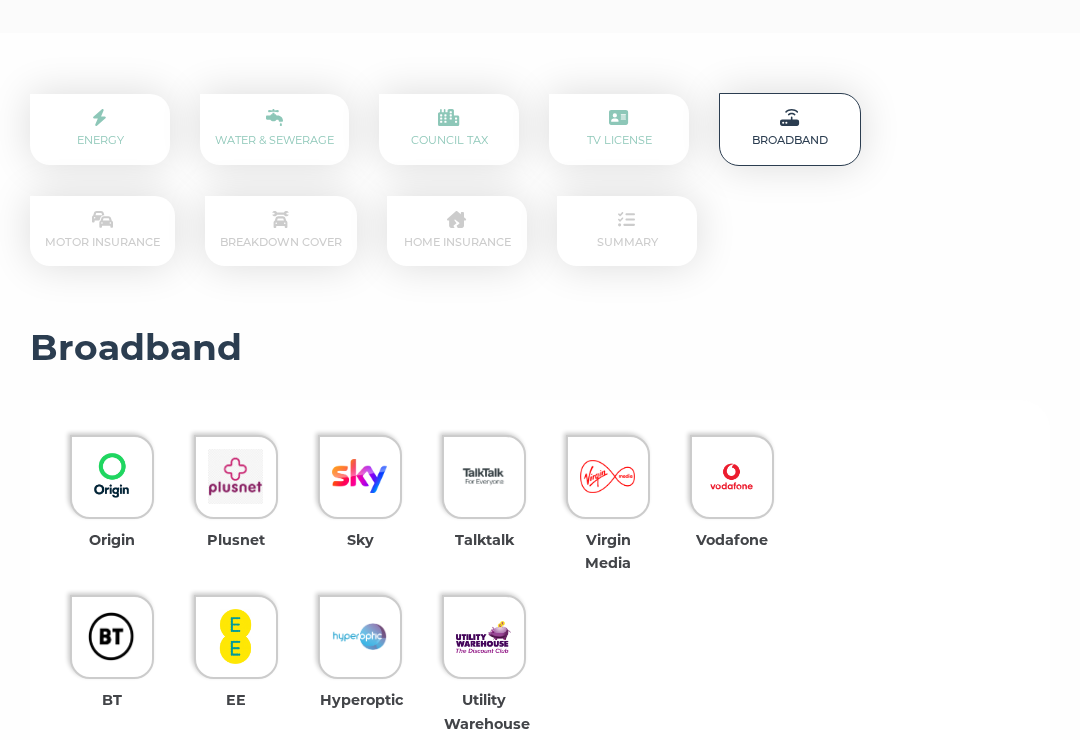 scroll, scrollTop: 264, scrollLeft: 0, axis: vertical 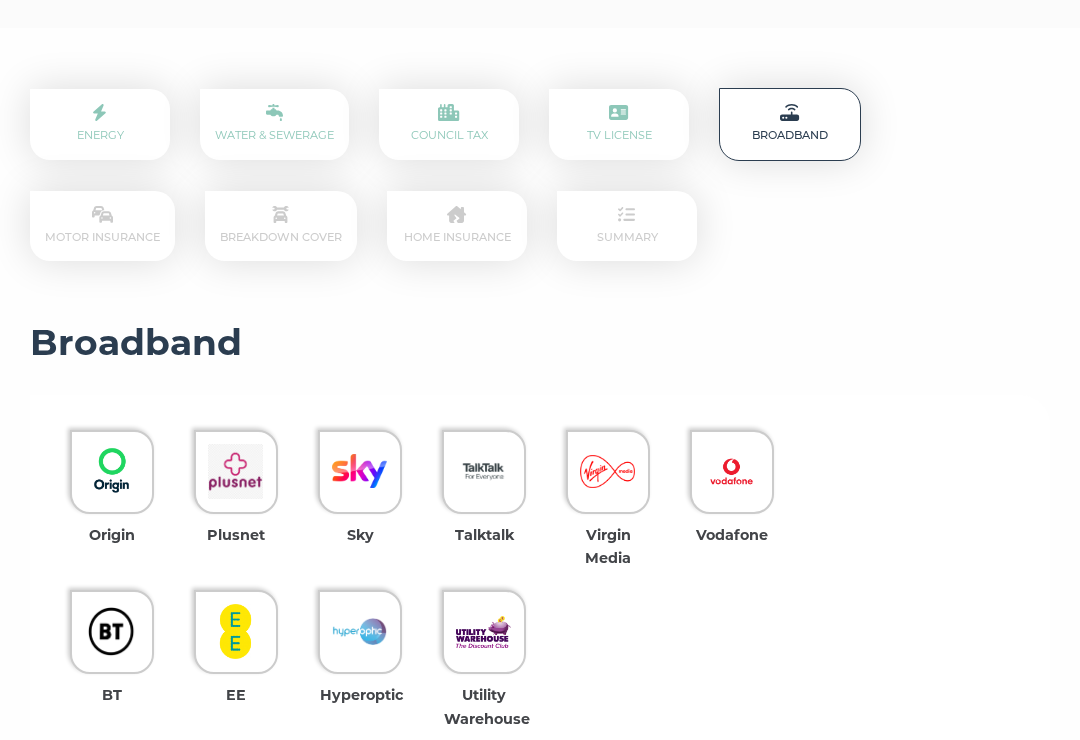click at bounding box center (235, 471) 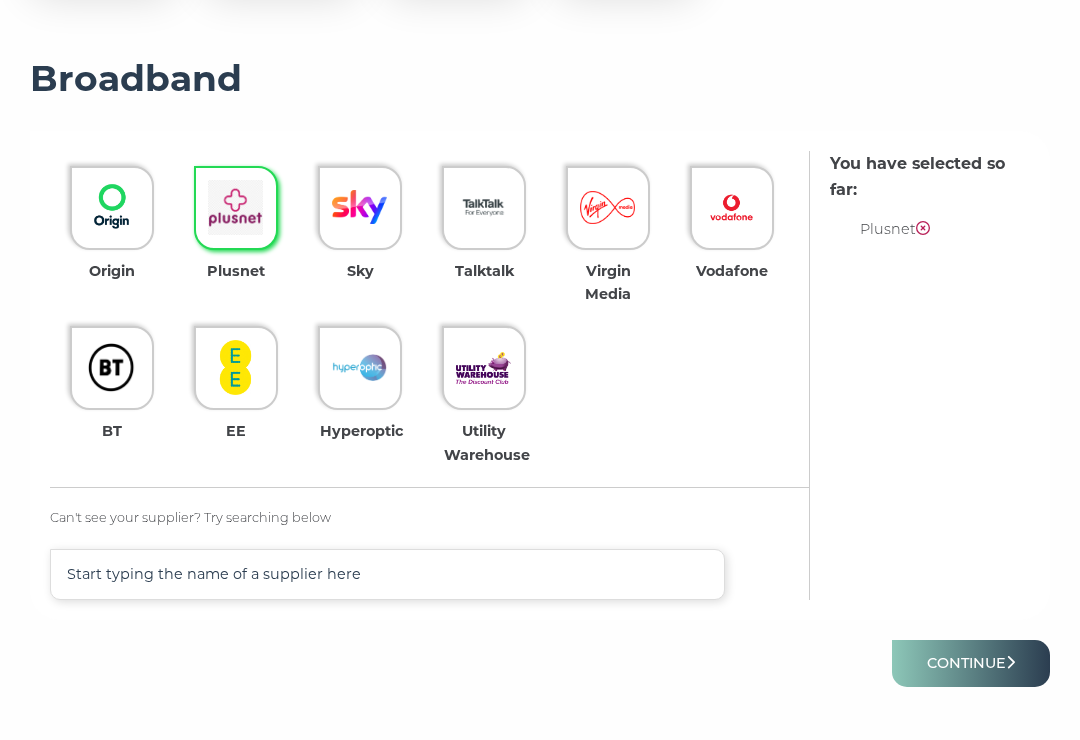 scroll, scrollTop: 531, scrollLeft: 0, axis: vertical 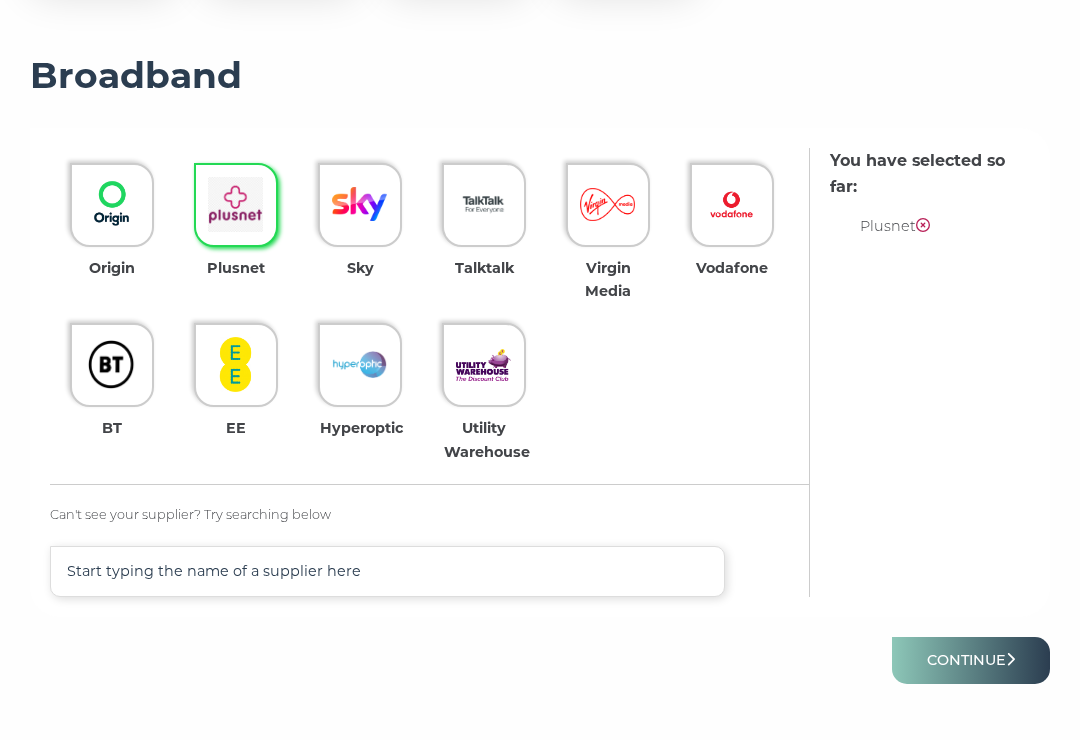 click on "Continue" at bounding box center (971, 660) 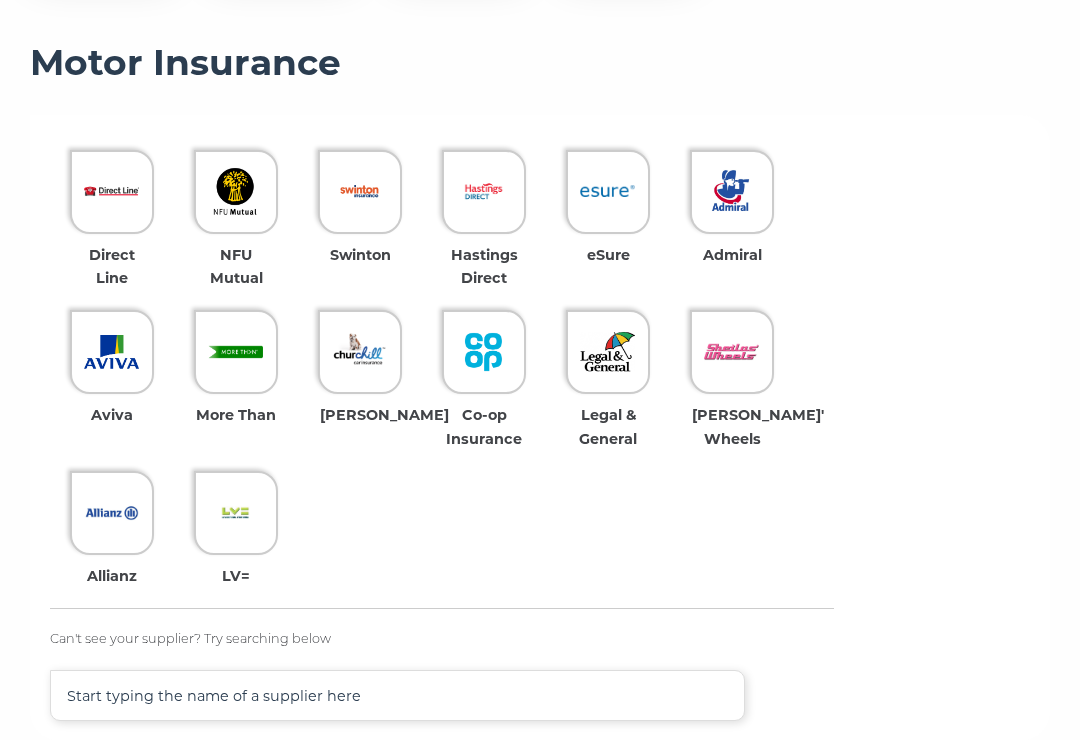 scroll, scrollTop: 545, scrollLeft: 0, axis: vertical 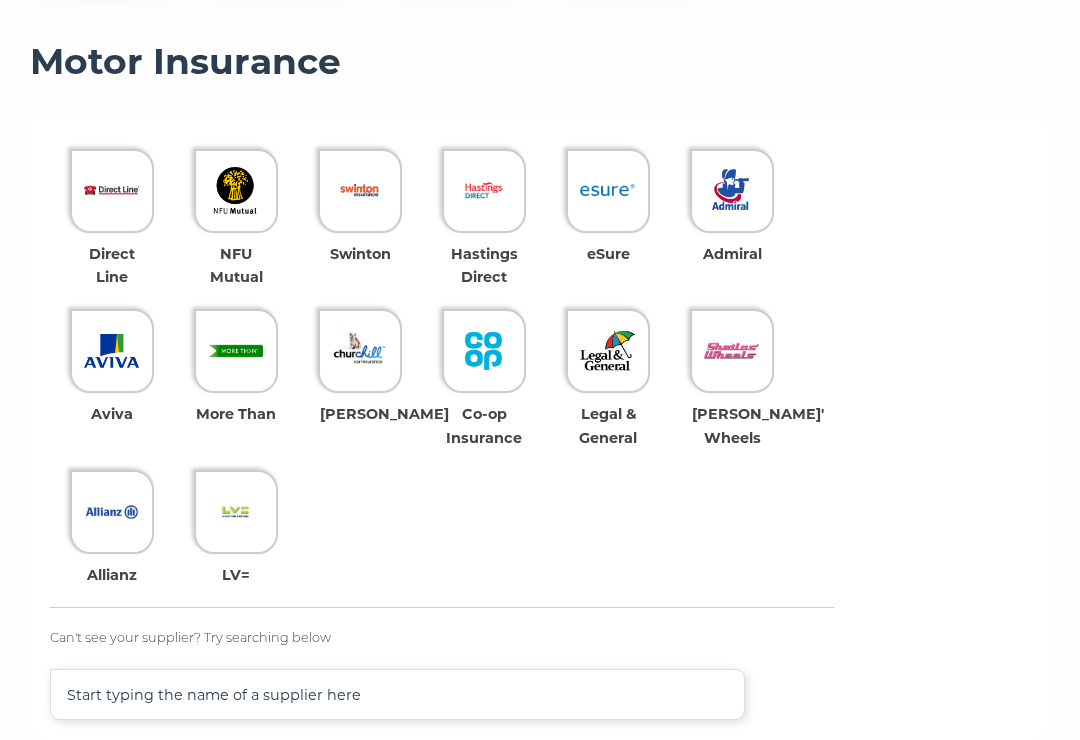 click at bounding box center (111, 350) 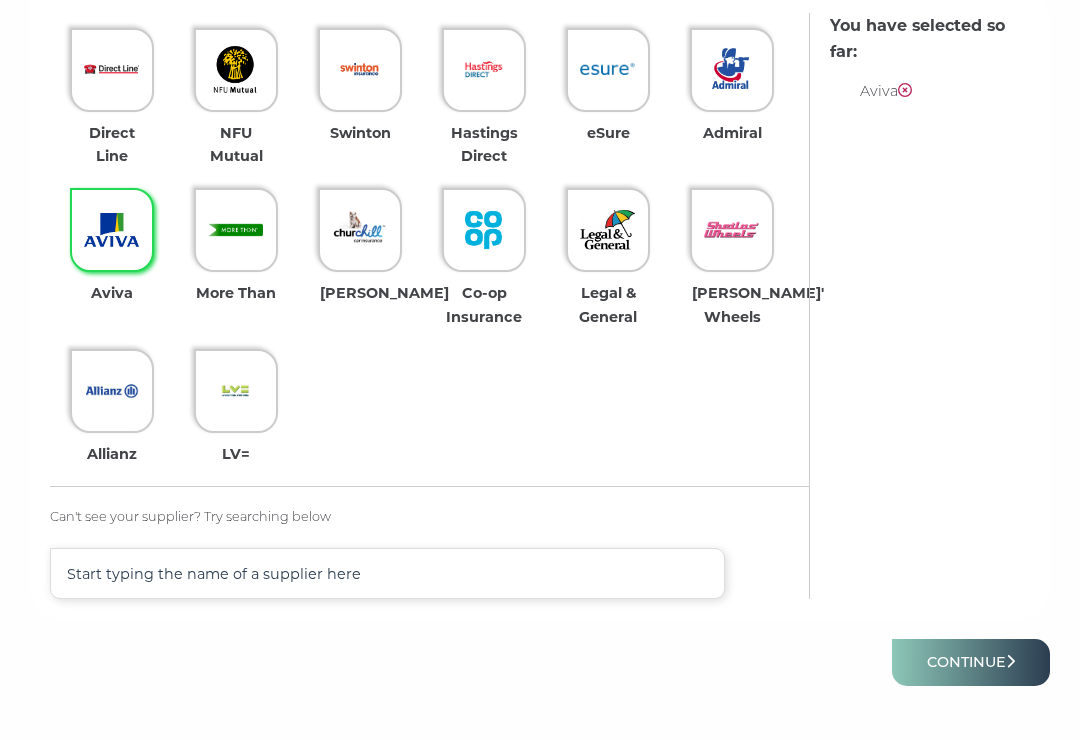 scroll, scrollTop: 678, scrollLeft: 0, axis: vertical 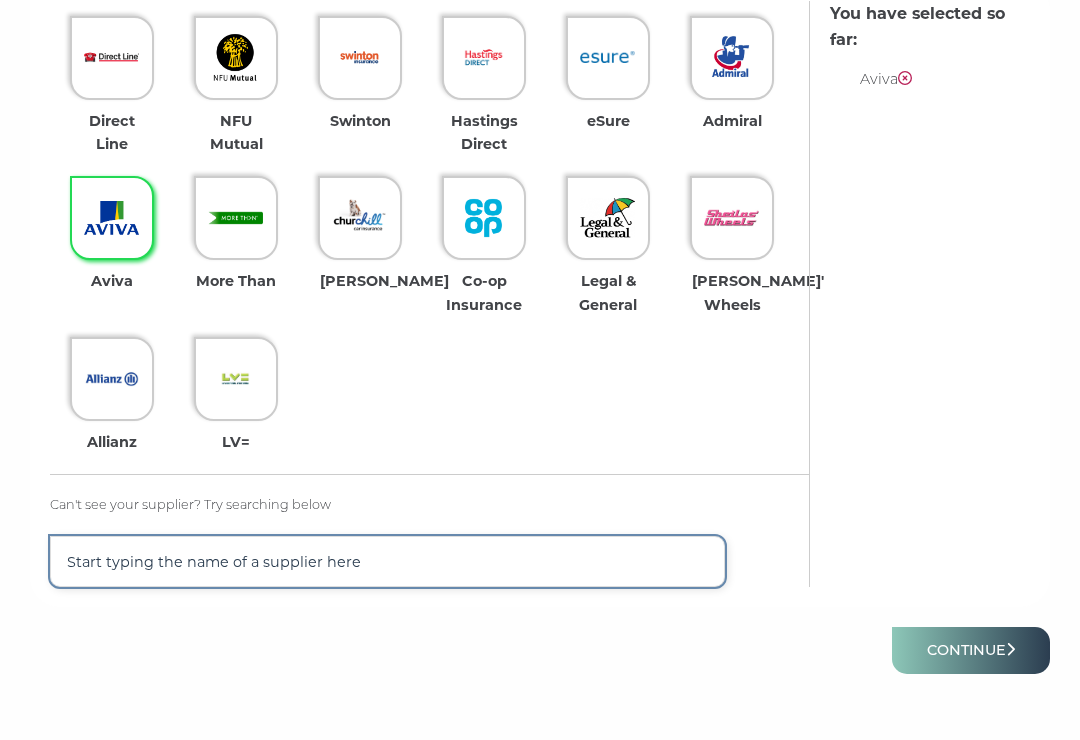 click at bounding box center [387, 561] 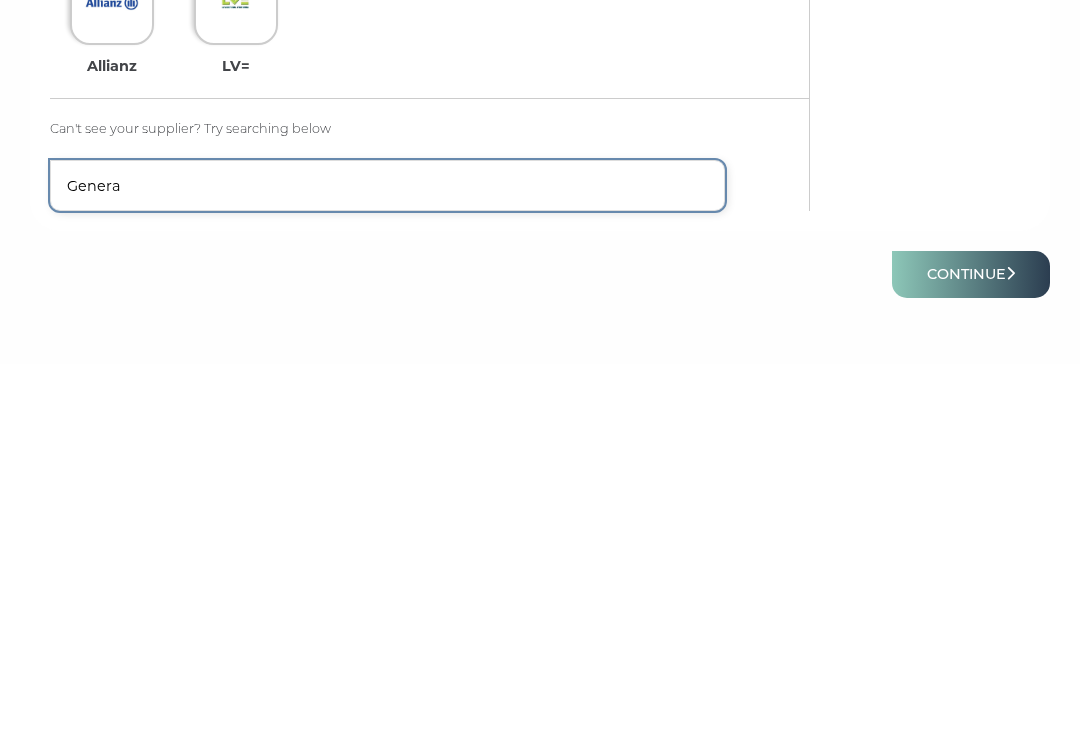type on "Genera" 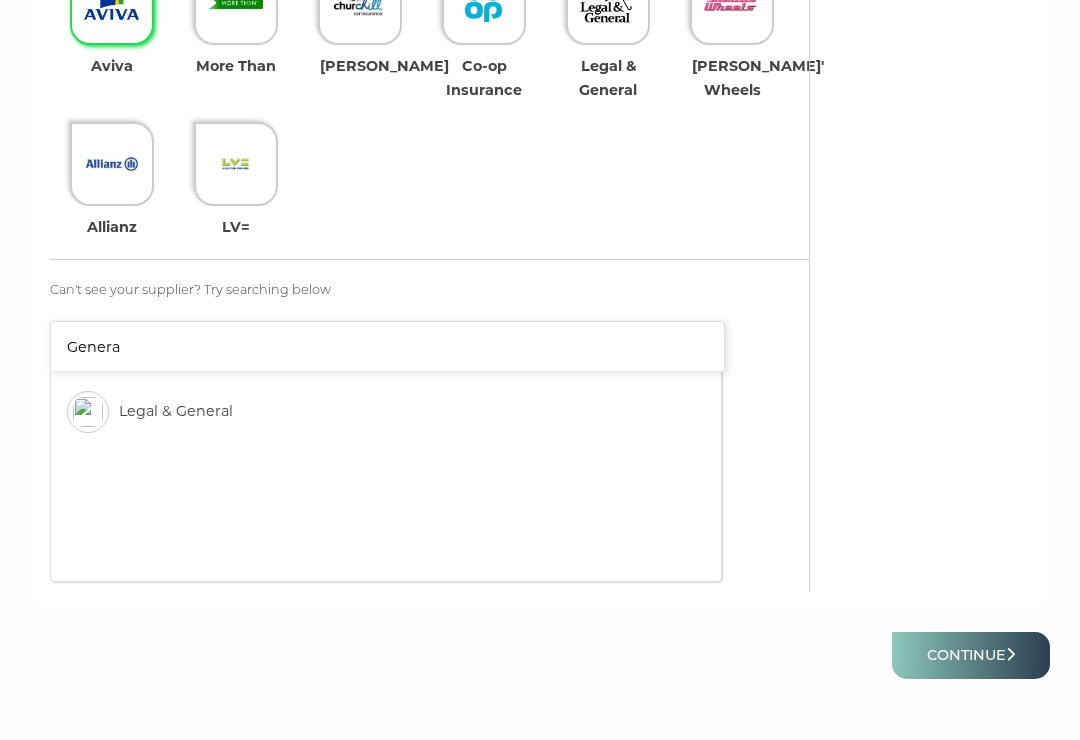 scroll, scrollTop: 777, scrollLeft: 0, axis: vertical 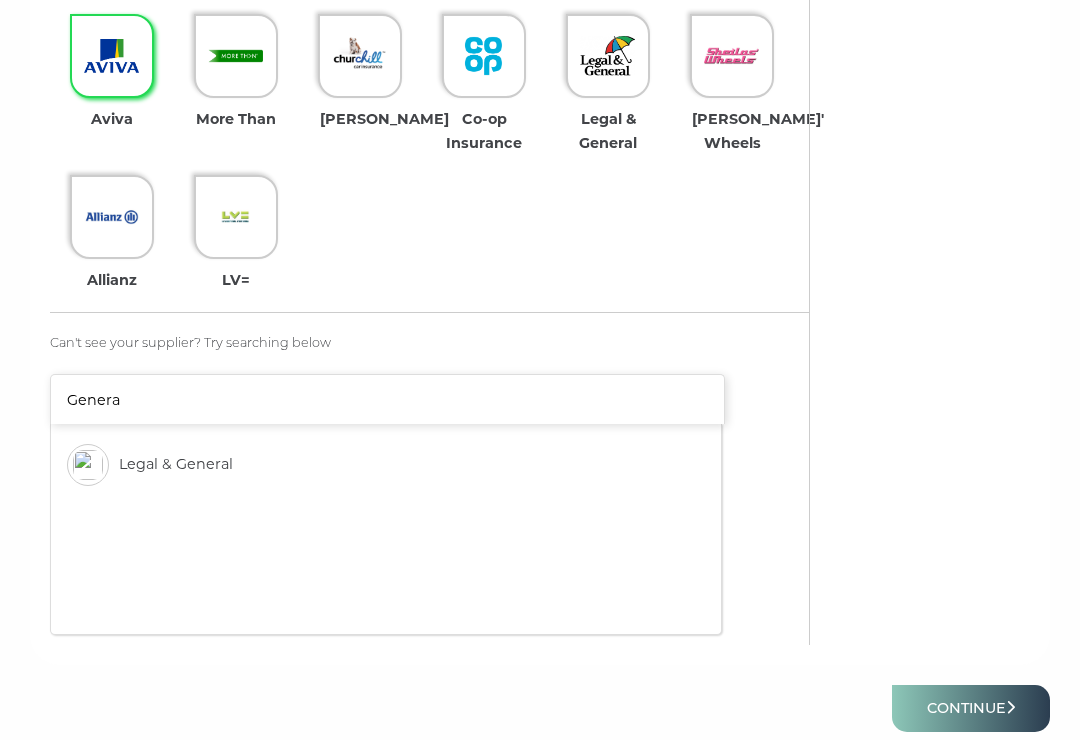 click on "Legal & General" at bounding box center (367, 465) 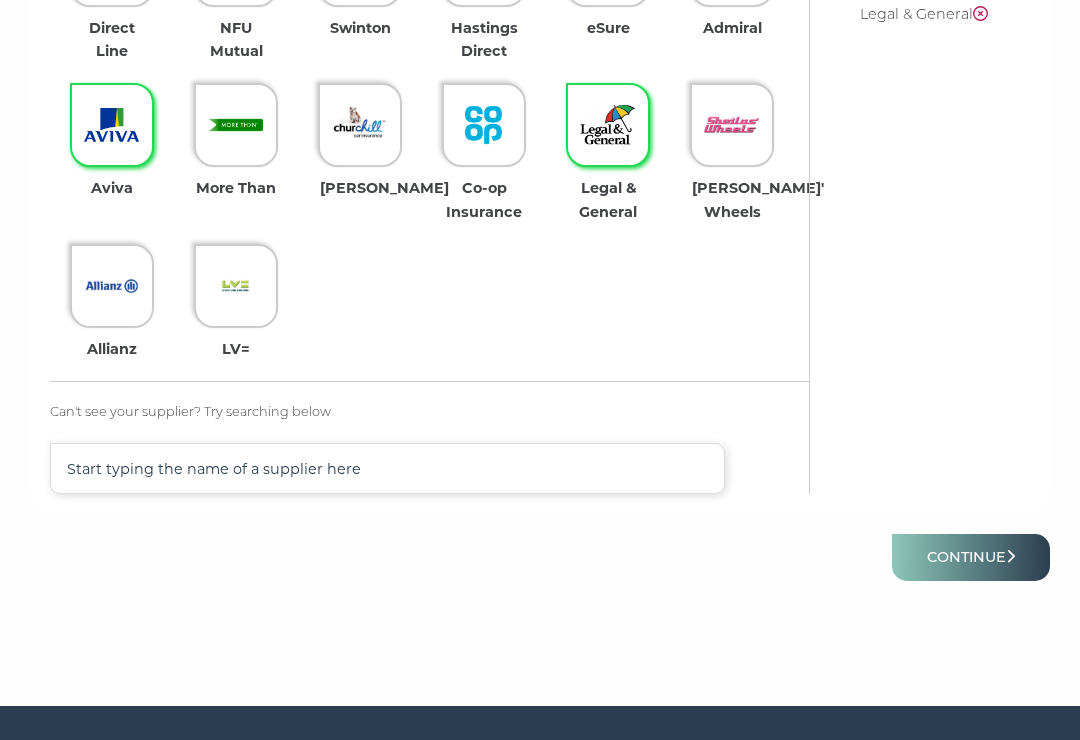 scroll, scrollTop: 777, scrollLeft: 0, axis: vertical 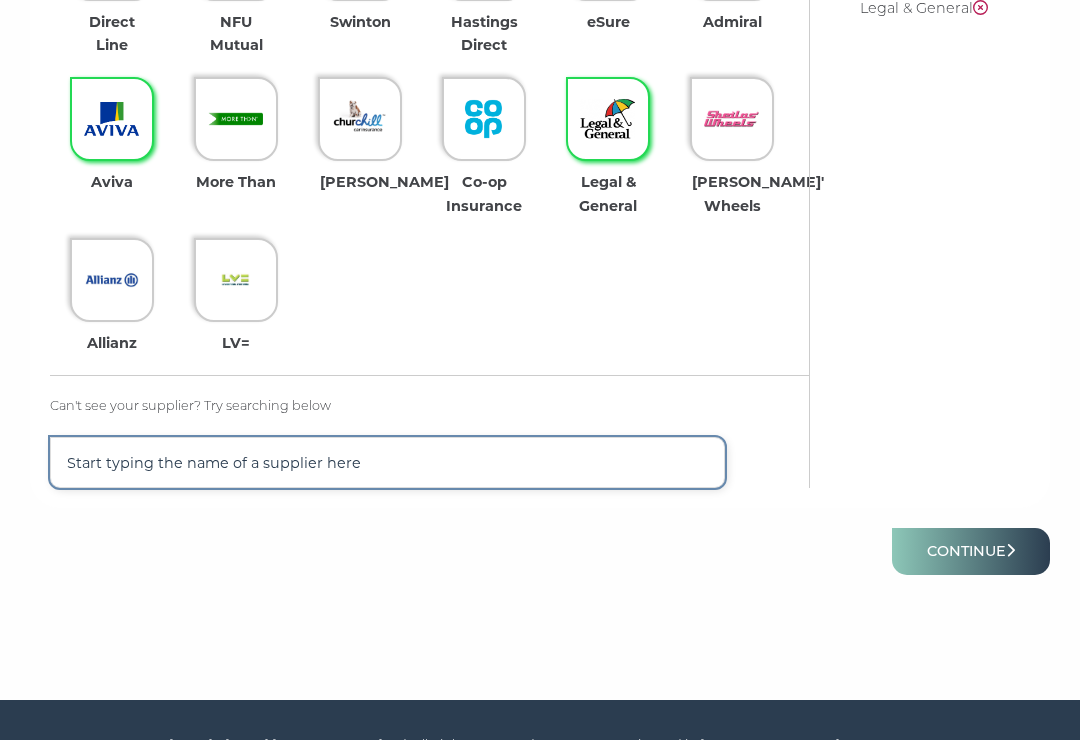 click at bounding box center (387, 462) 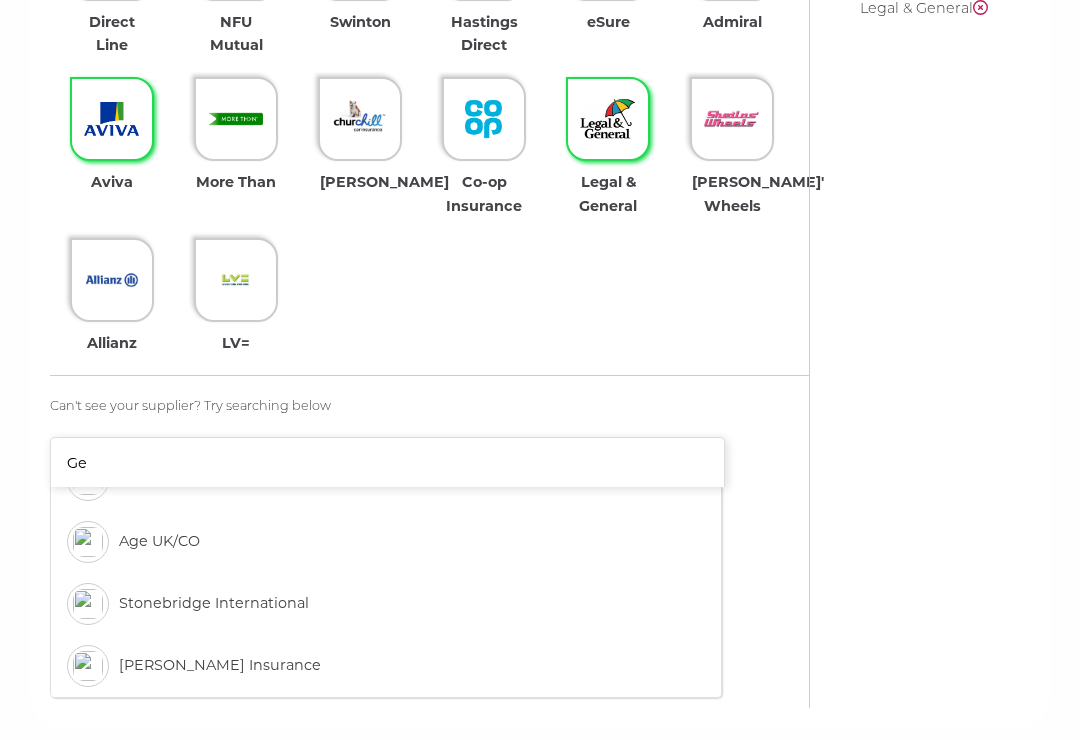 scroll, scrollTop: 358, scrollLeft: 0, axis: vertical 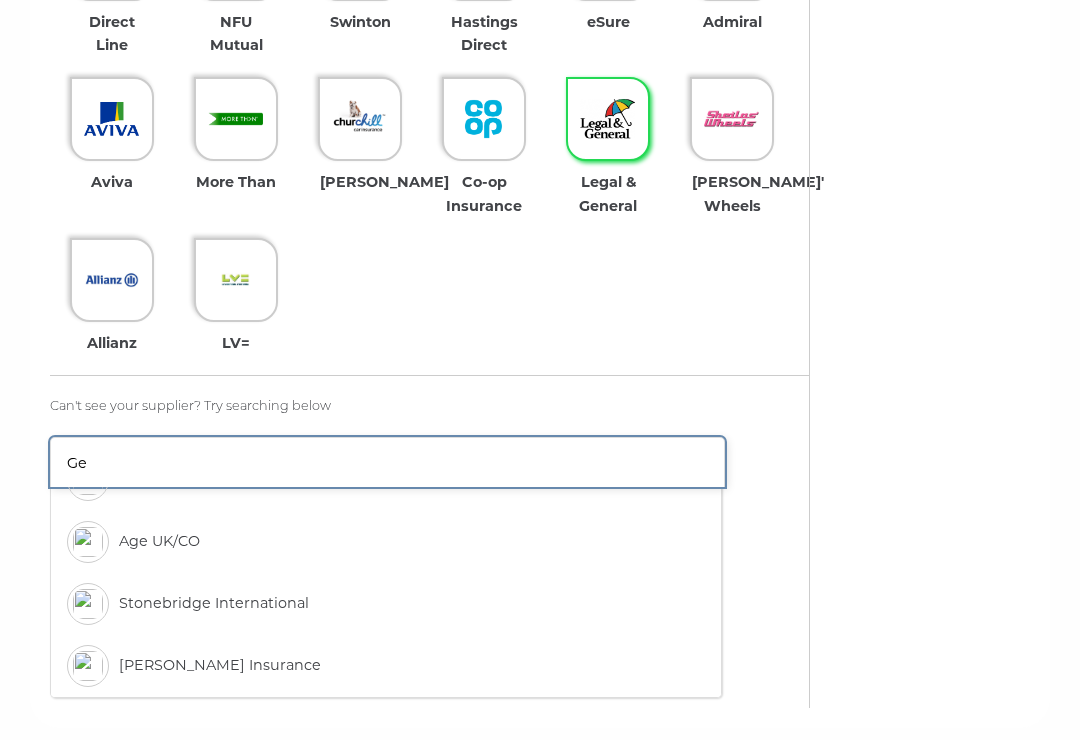 click on "Ge" at bounding box center (387, 462) 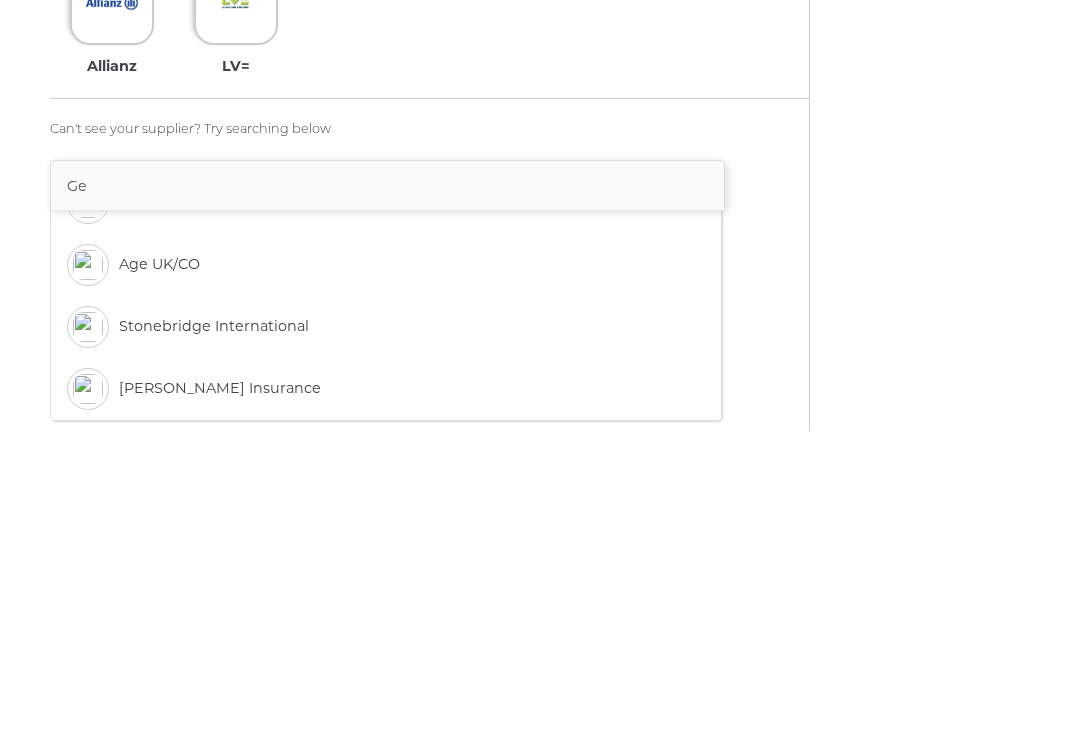 scroll, scrollTop: 997, scrollLeft: 0, axis: vertical 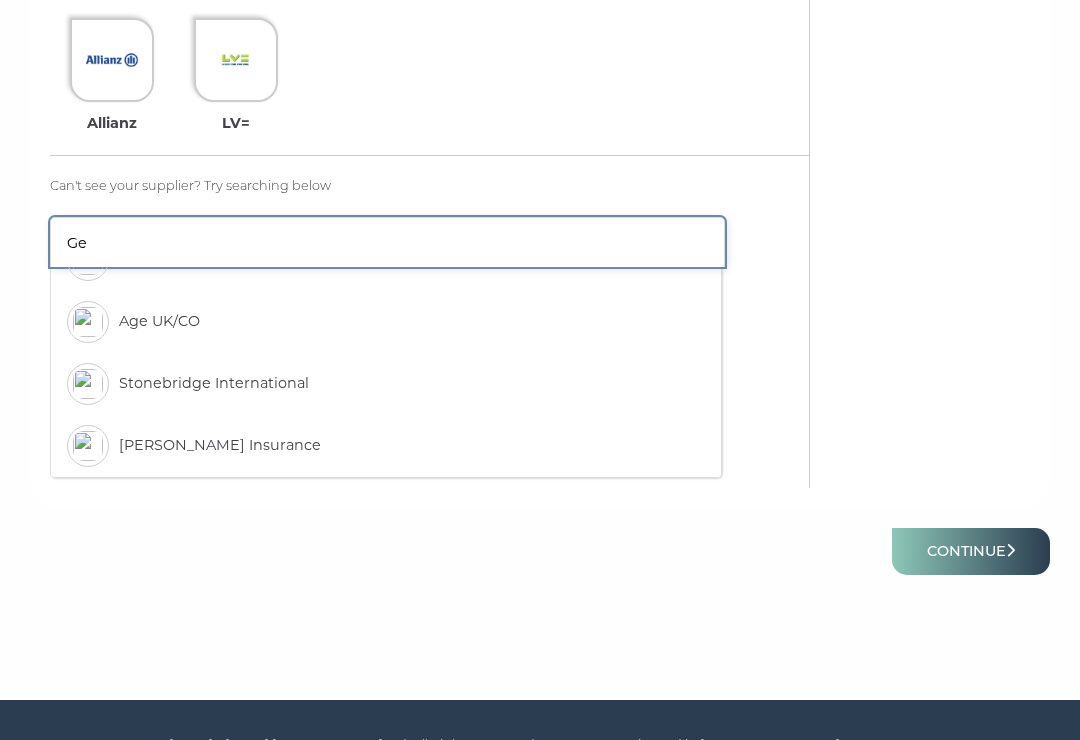 click on "Ge" at bounding box center [387, 242] 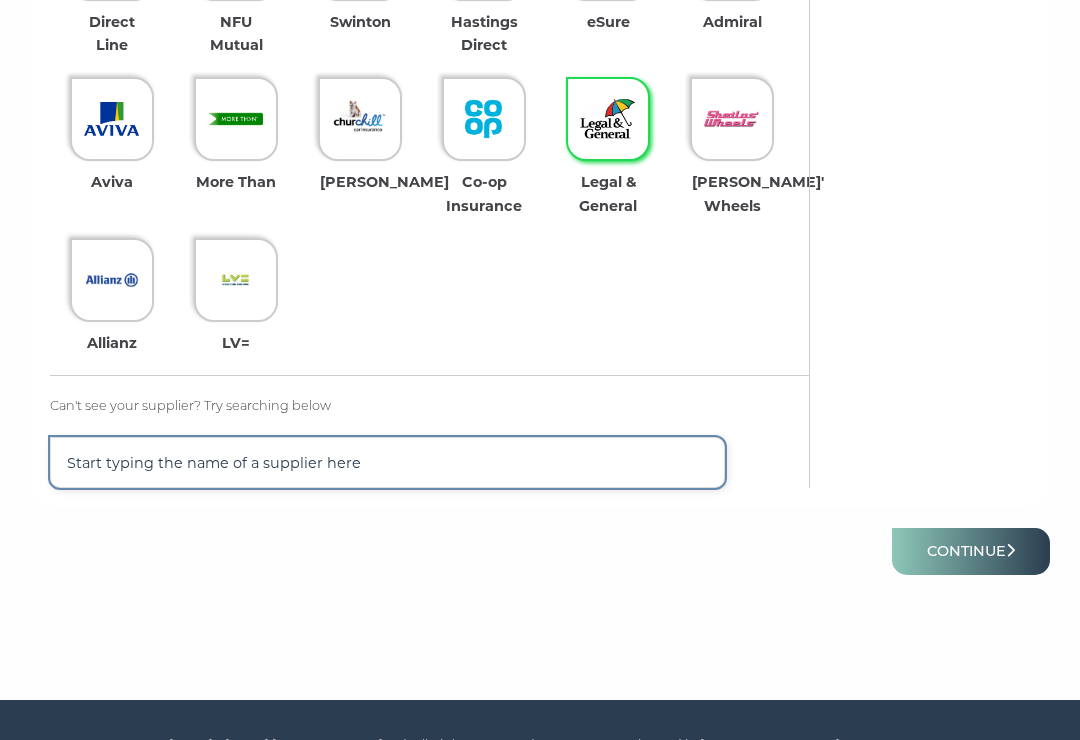 scroll, scrollTop: 808, scrollLeft: 0, axis: vertical 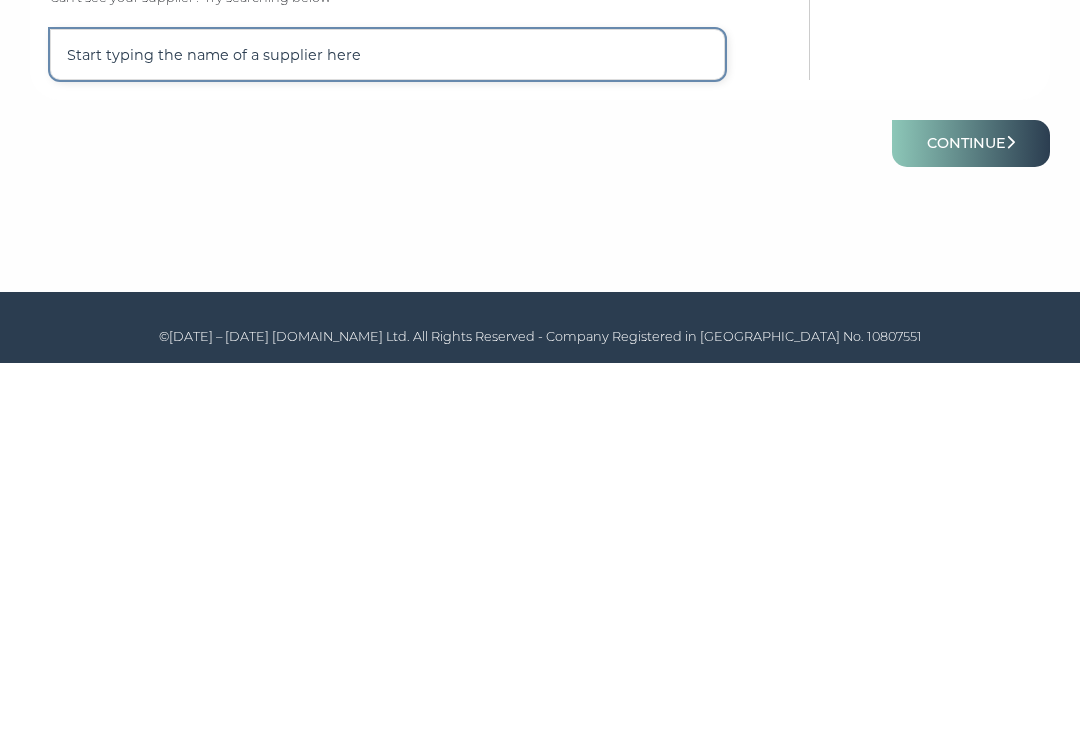 type 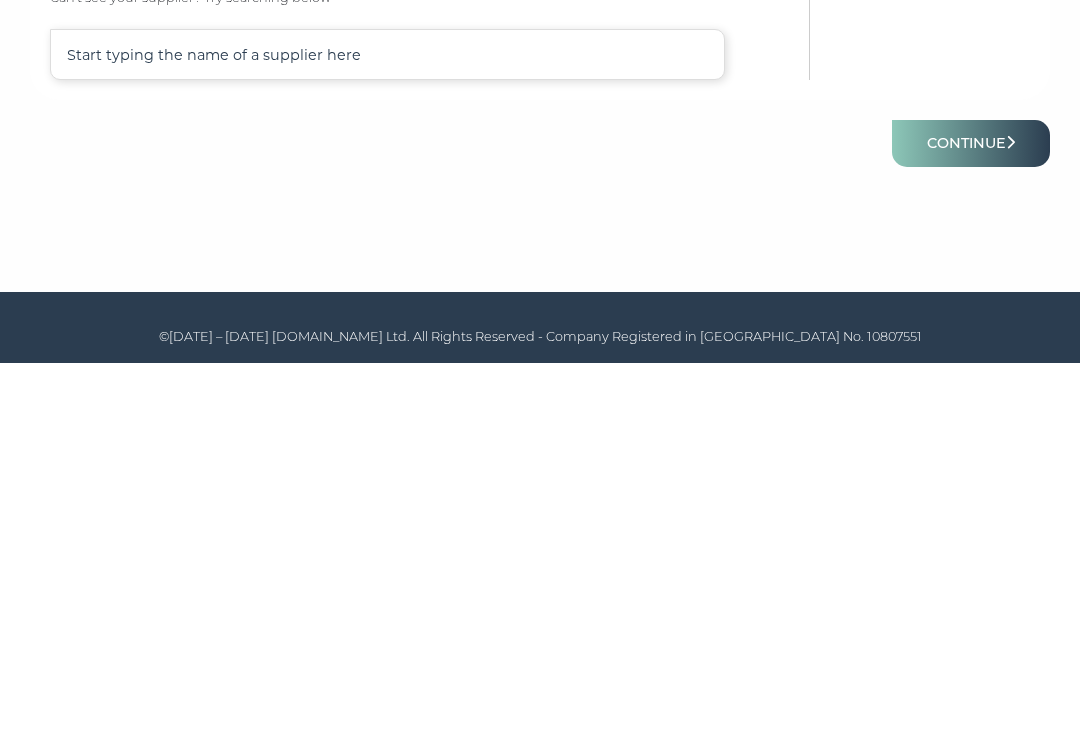 click on "Continue" at bounding box center [971, 520] 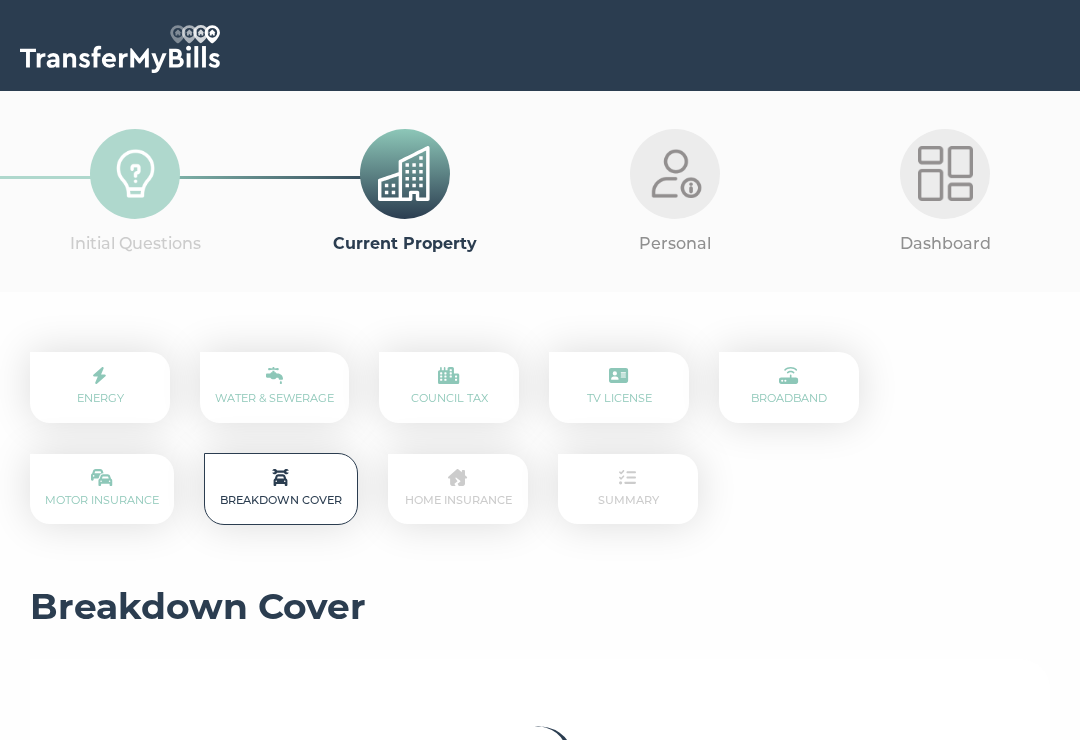 scroll, scrollTop: 0, scrollLeft: 0, axis: both 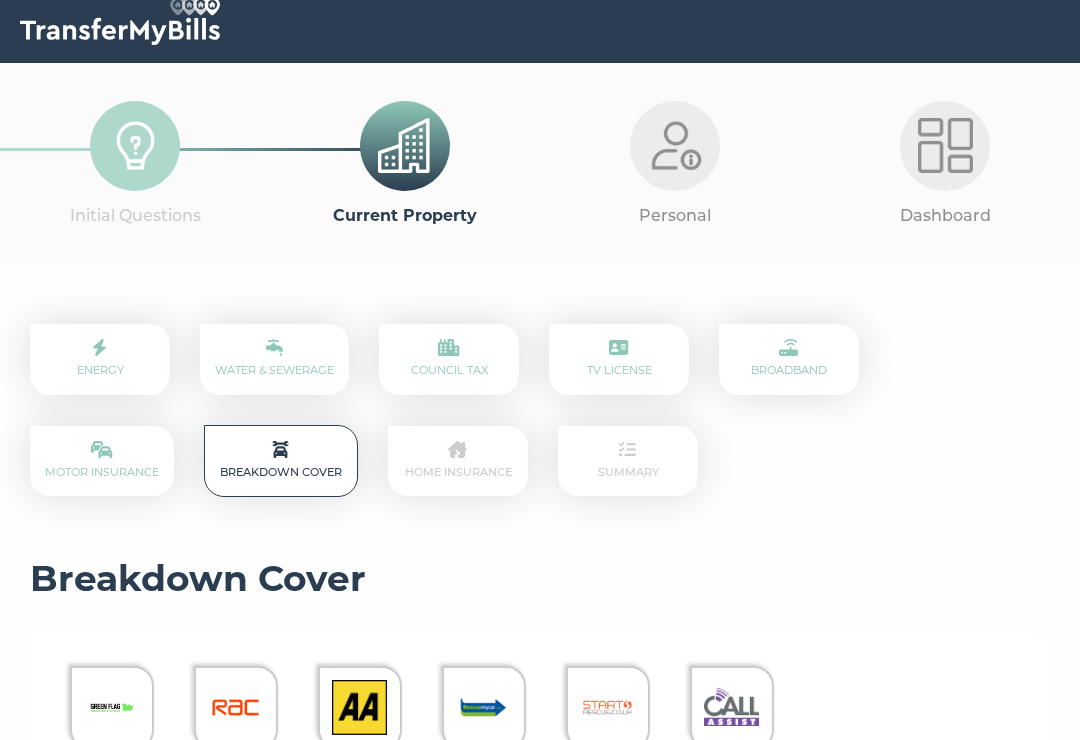 click at bounding box center [359, 707] 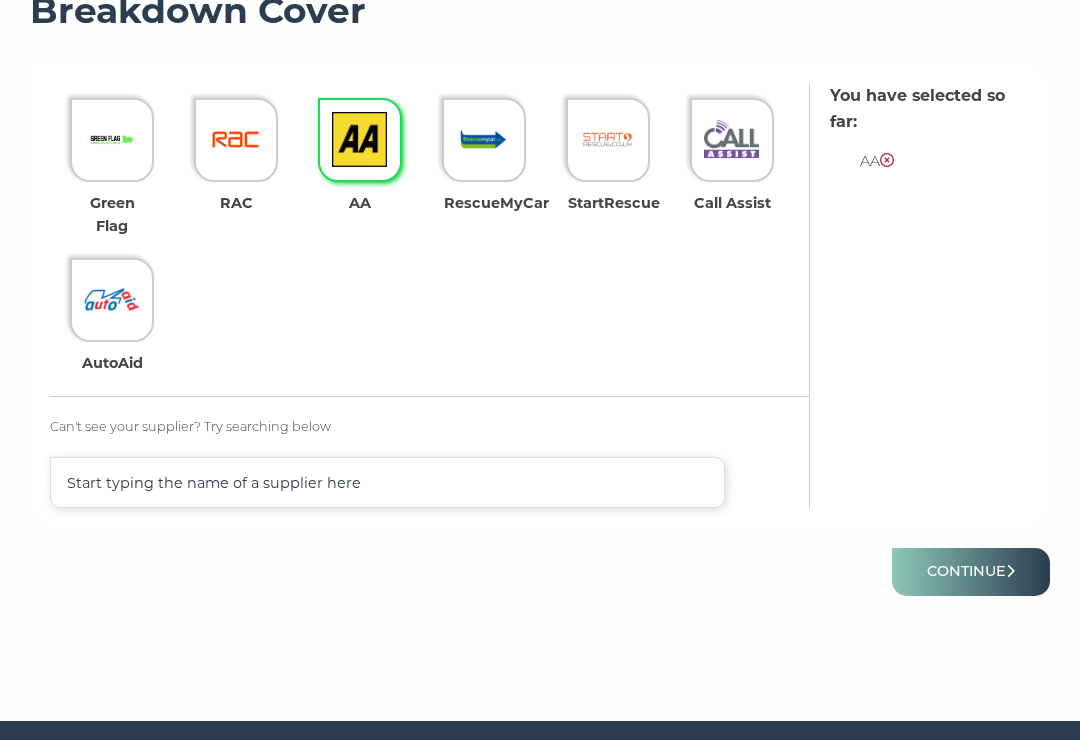 scroll, scrollTop: 617, scrollLeft: 0, axis: vertical 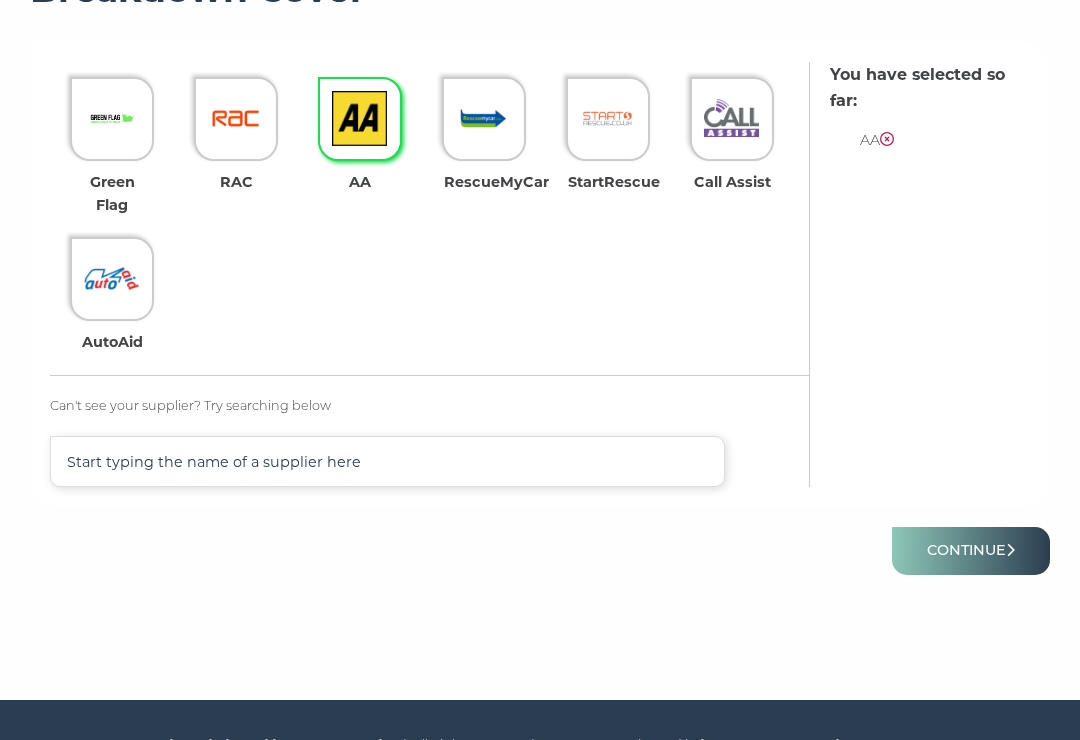 click on "Continue" at bounding box center [971, 550] 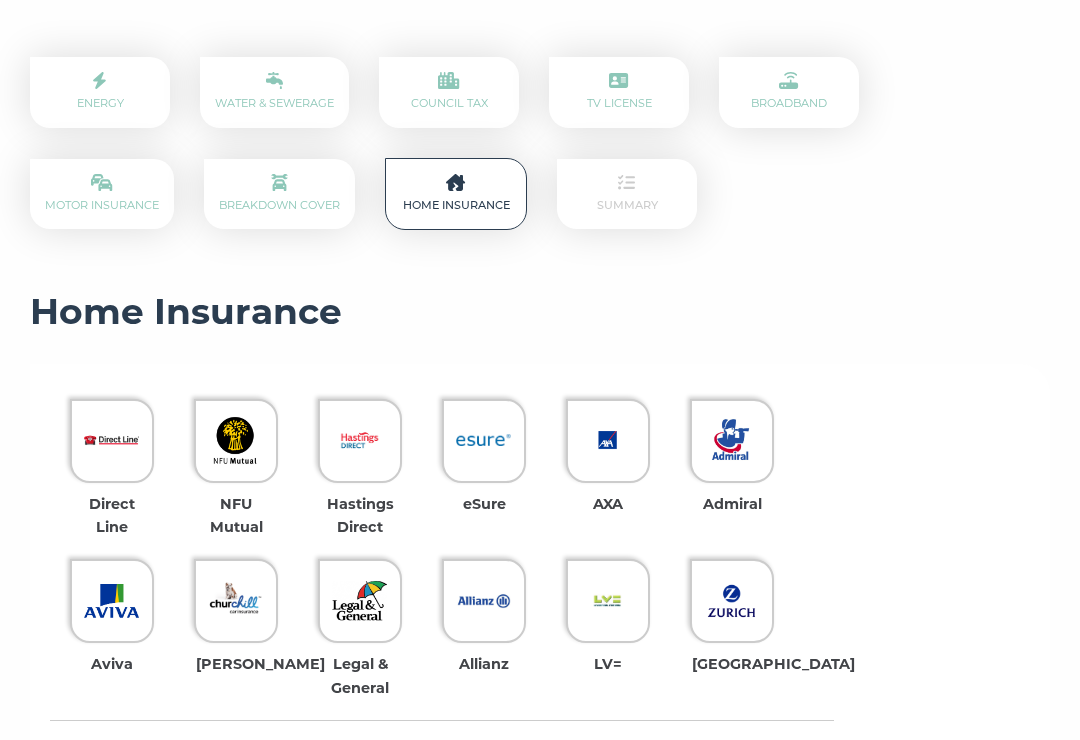 scroll, scrollTop: 296, scrollLeft: 0, axis: vertical 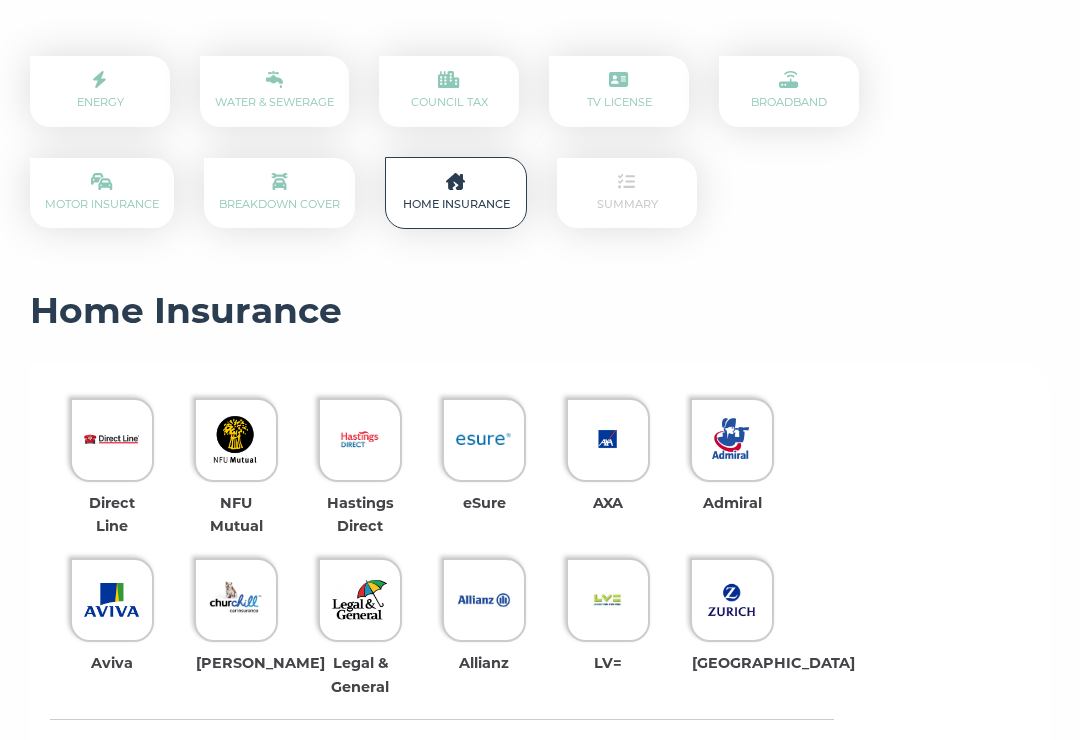 click at bounding box center [111, 599] 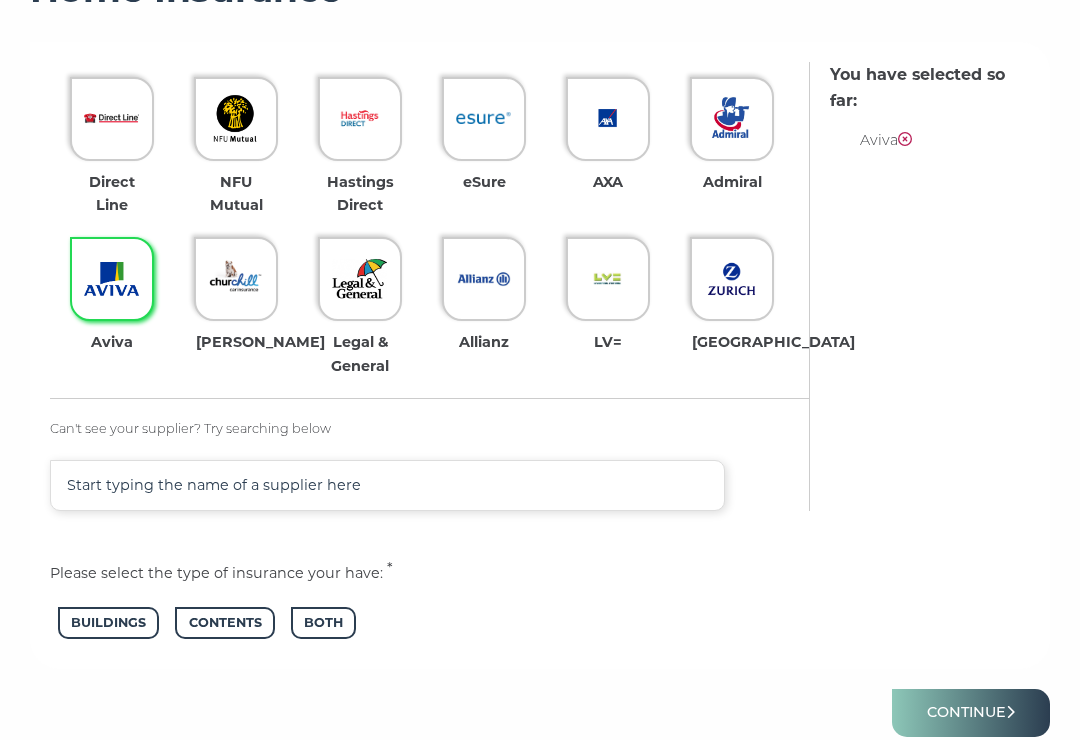 scroll, scrollTop: 625, scrollLeft: 0, axis: vertical 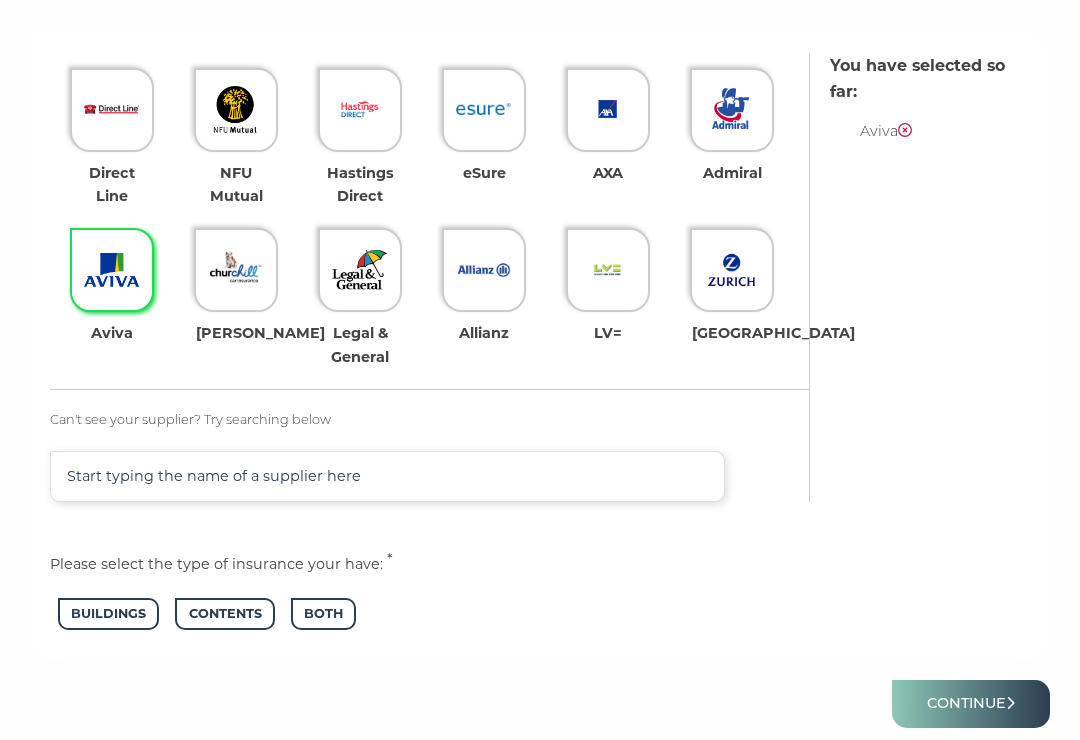 click on "Continue" at bounding box center (971, 704) 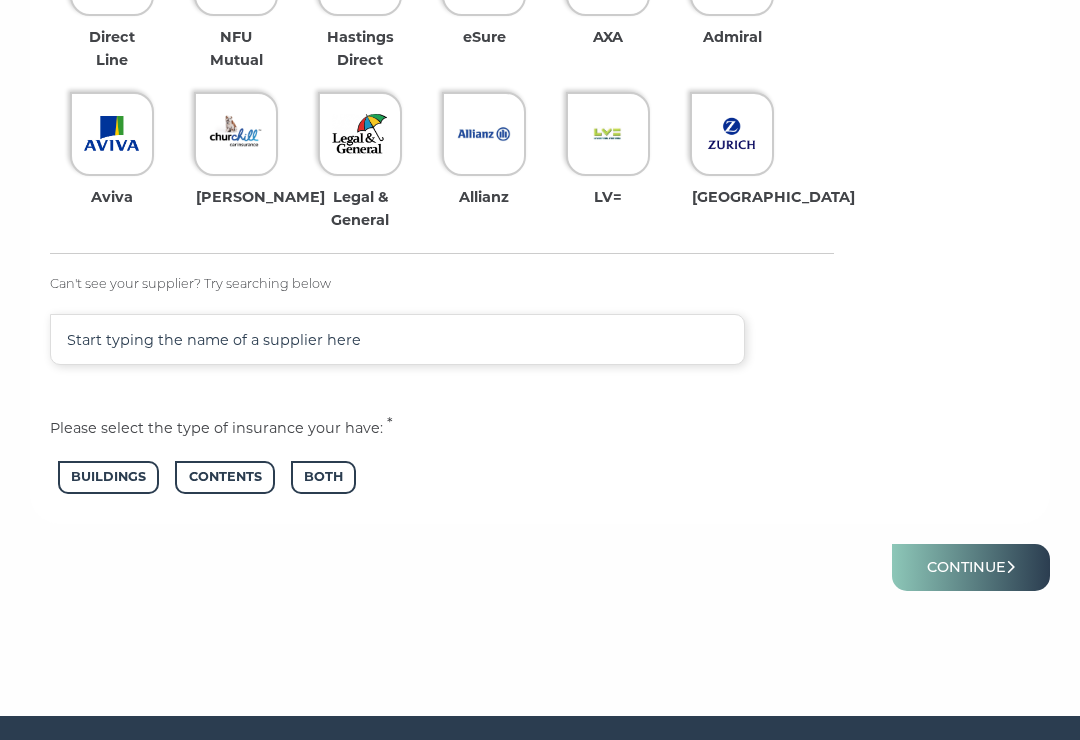 scroll, scrollTop: 811, scrollLeft: 0, axis: vertical 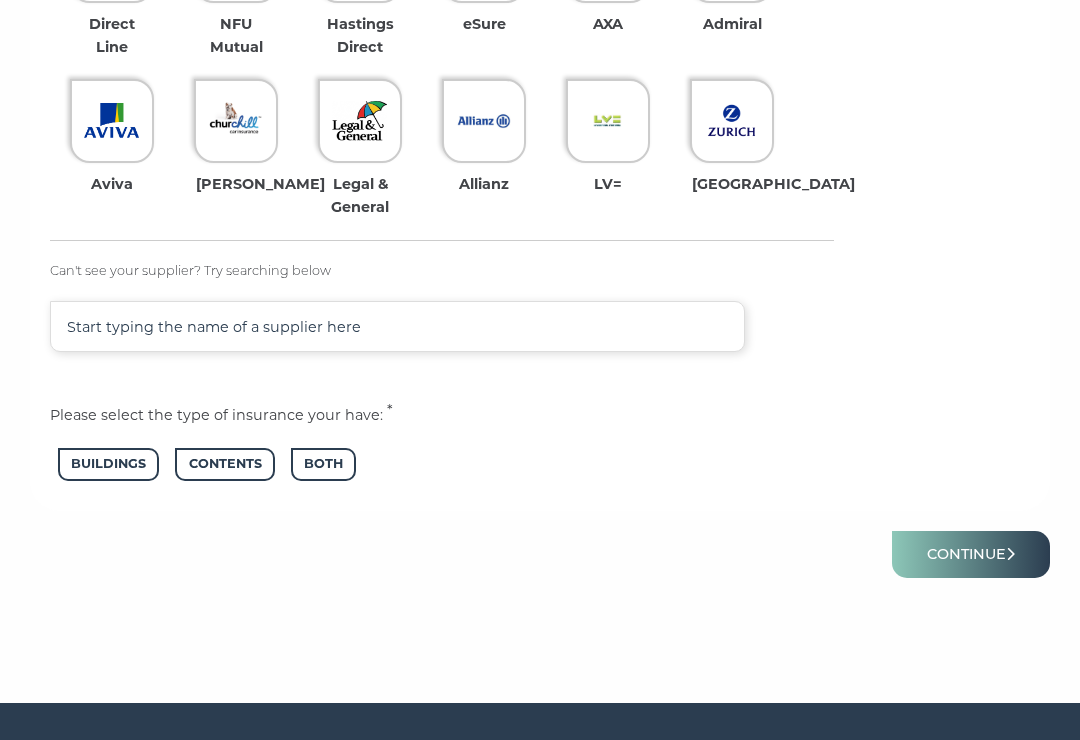 click on "Both" at bounding box center (323, 464) 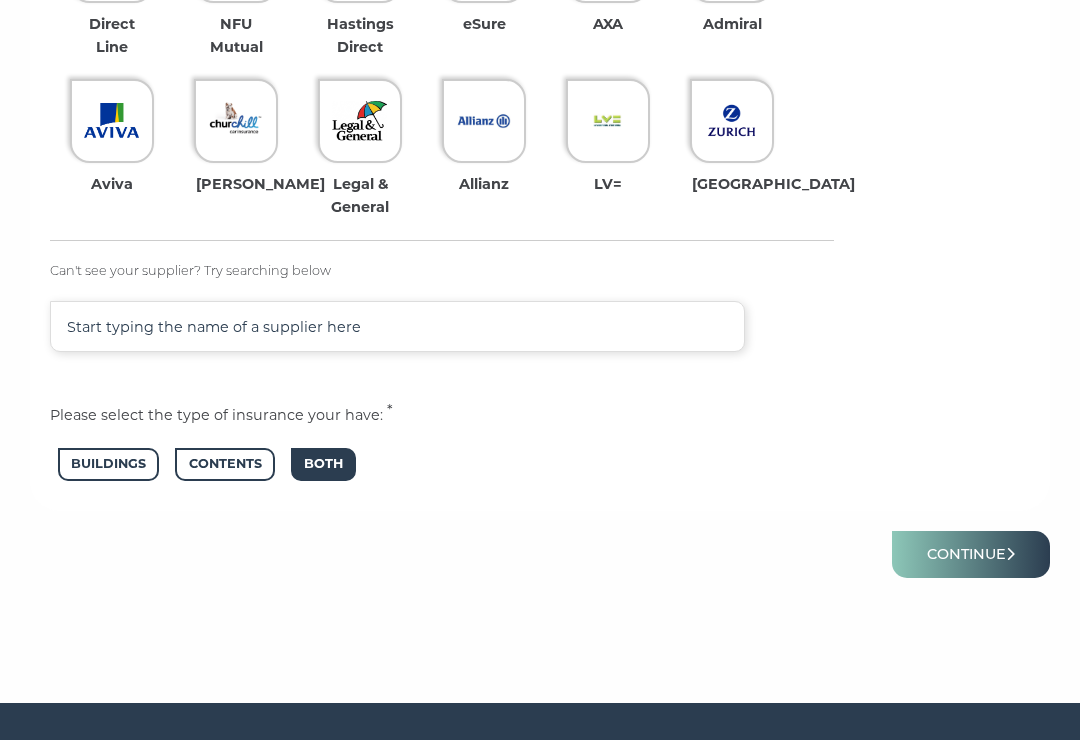 click on "Continue" at bounding box center [971, 554] 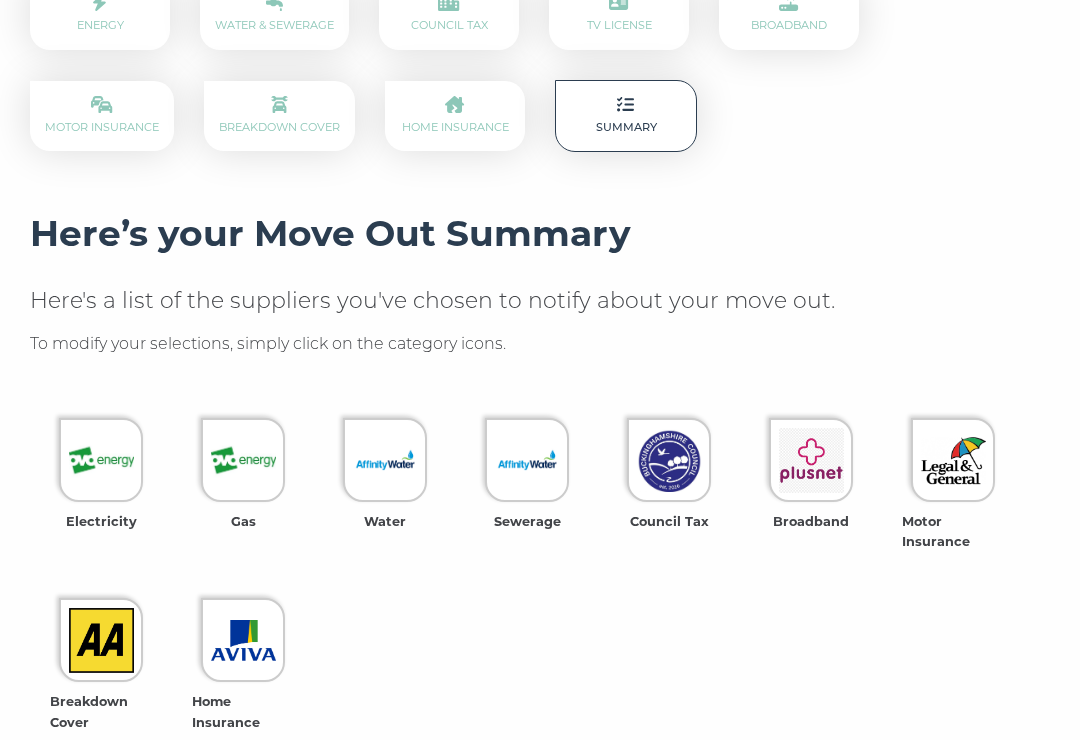 scroll, scrollTop: 374, scrollLeft: 0, axis: vertical 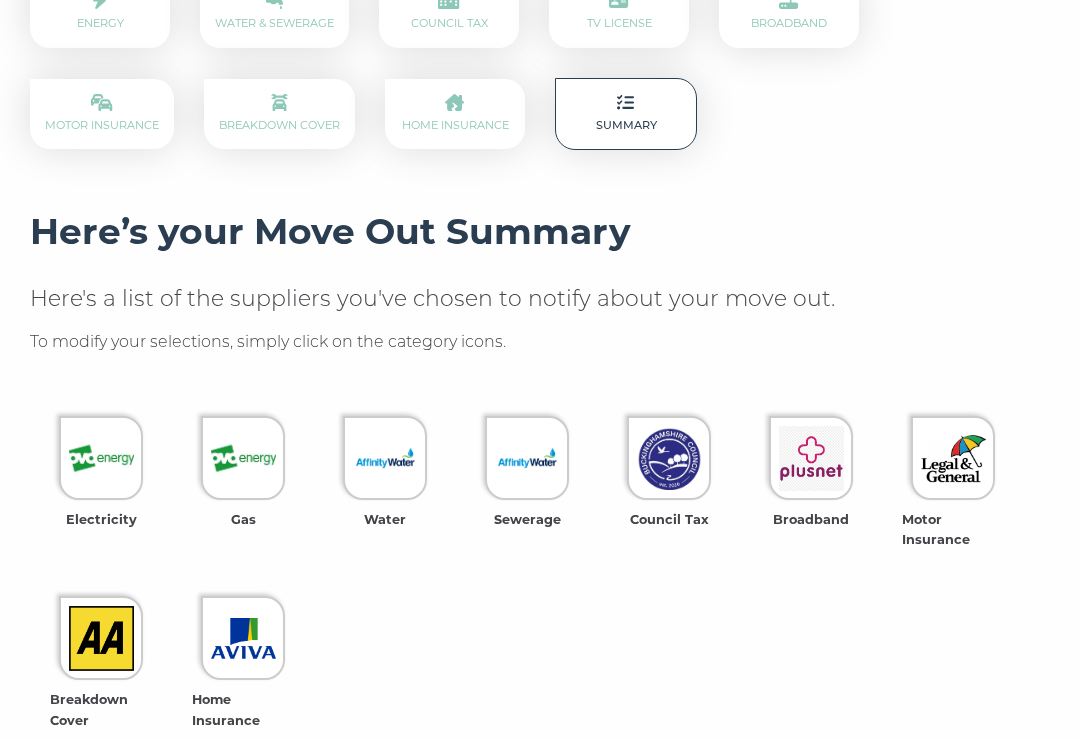 click at bounding box center (953, 459) 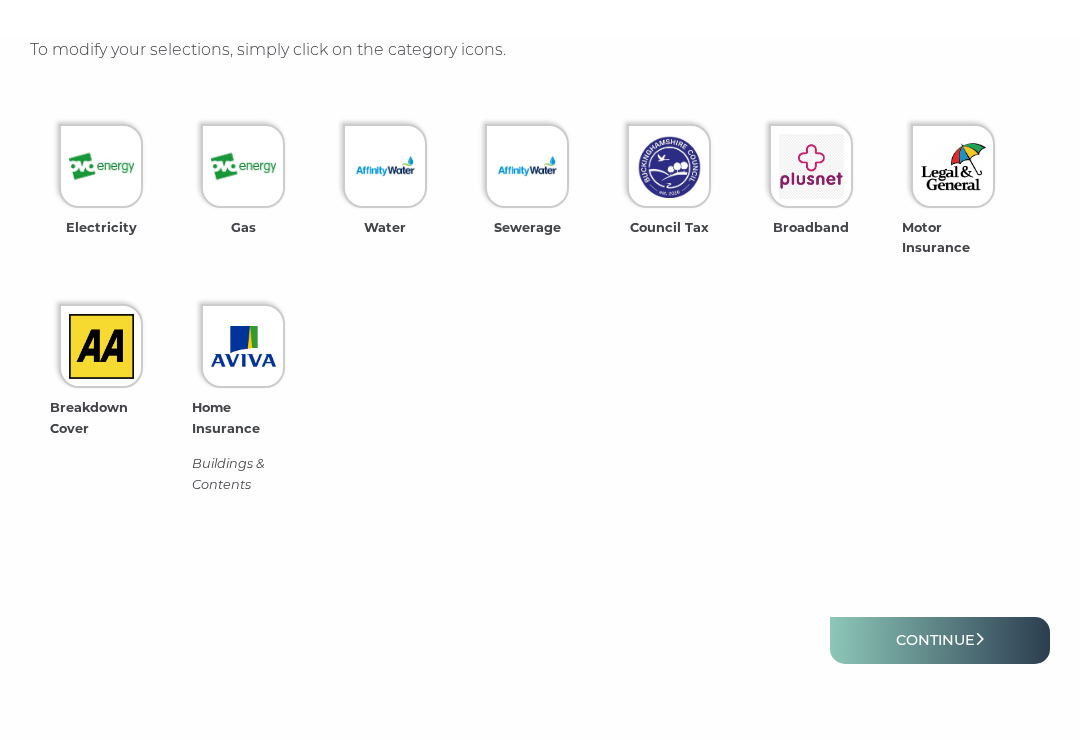 scroll, scrollTop: 621, scrollLeft: 0, axis: vertical 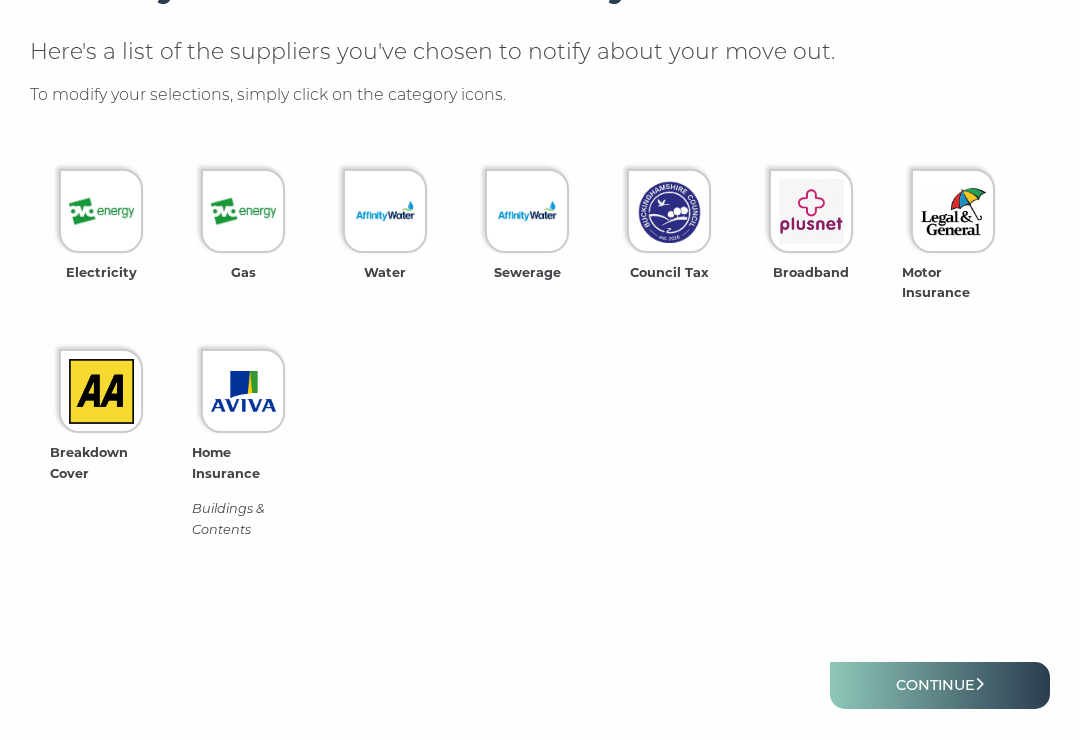 click at bounding box center [953, 212] 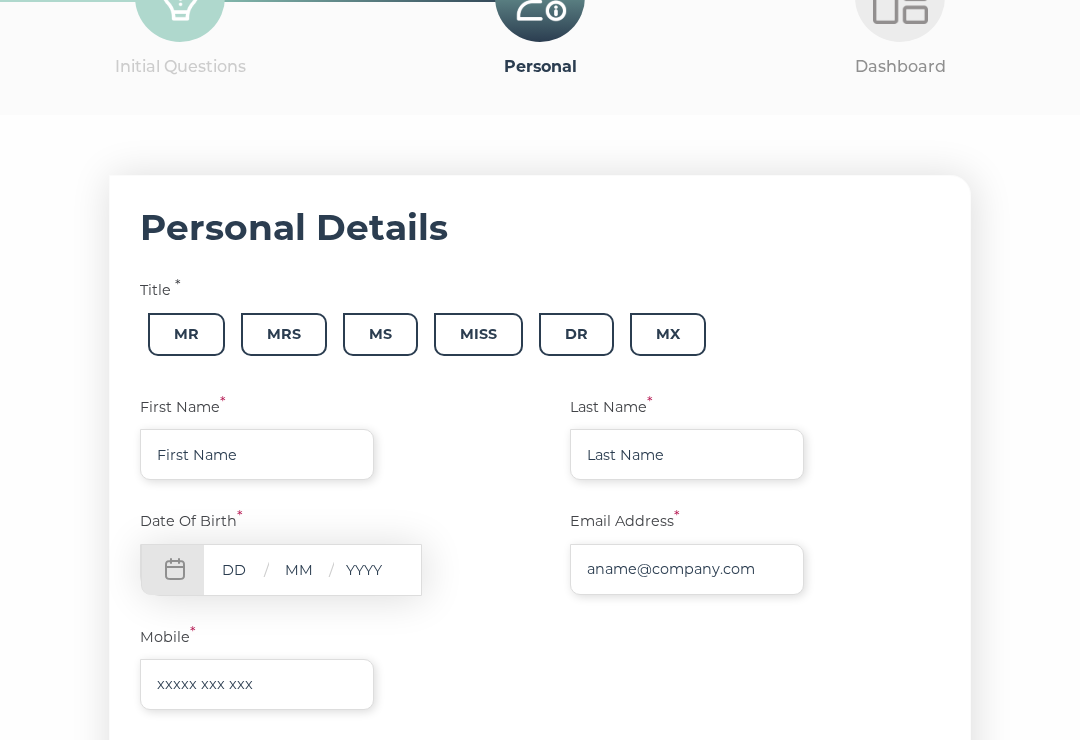scroll, scrollTop: 181, scrollLeft: 0, axis: vertical 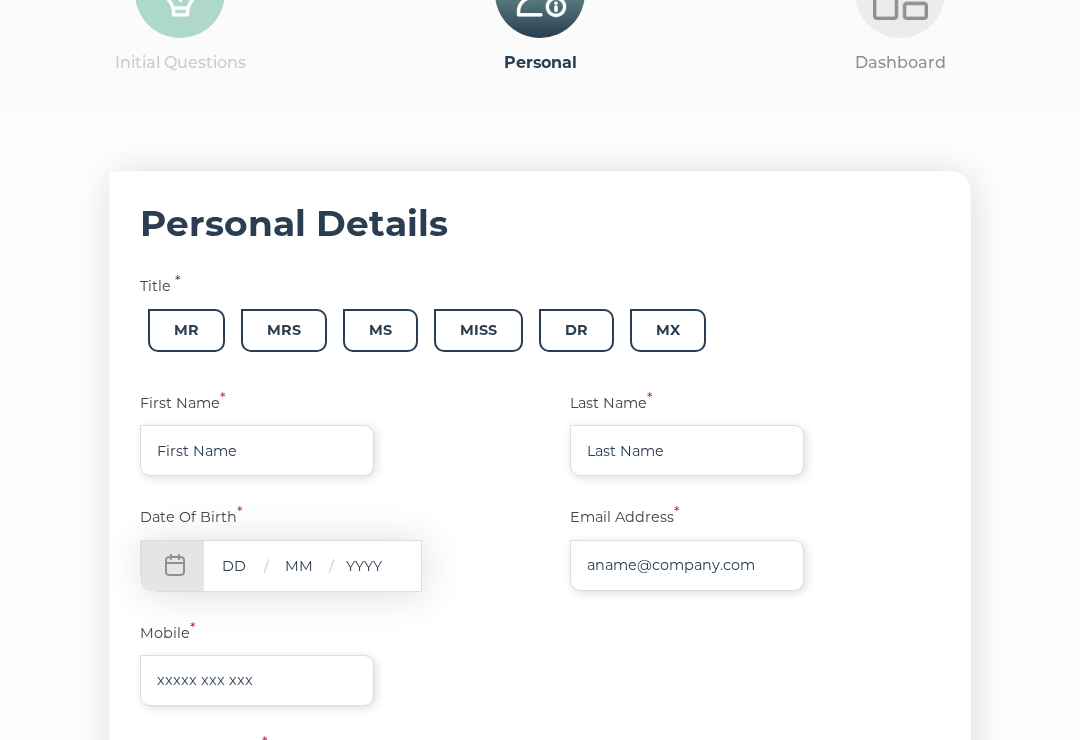 click on "Mrs" at bounding box center (284, 330) 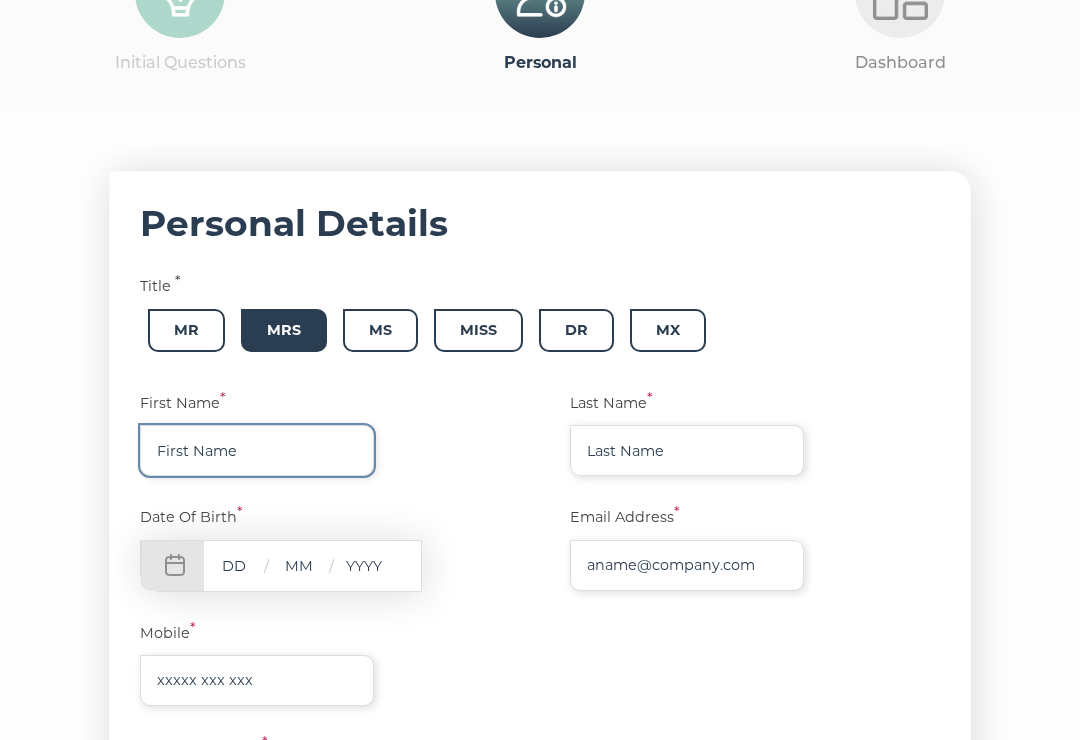 click at bounding box center [257, 450] 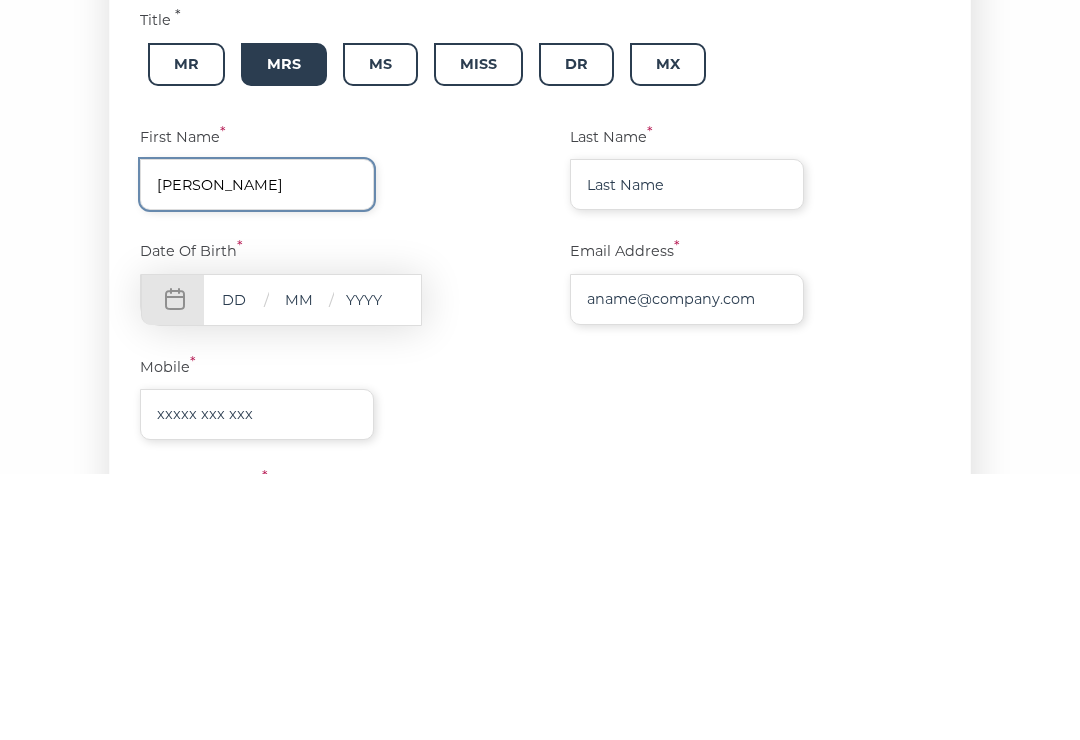 type on "[PERSON_NAME]" 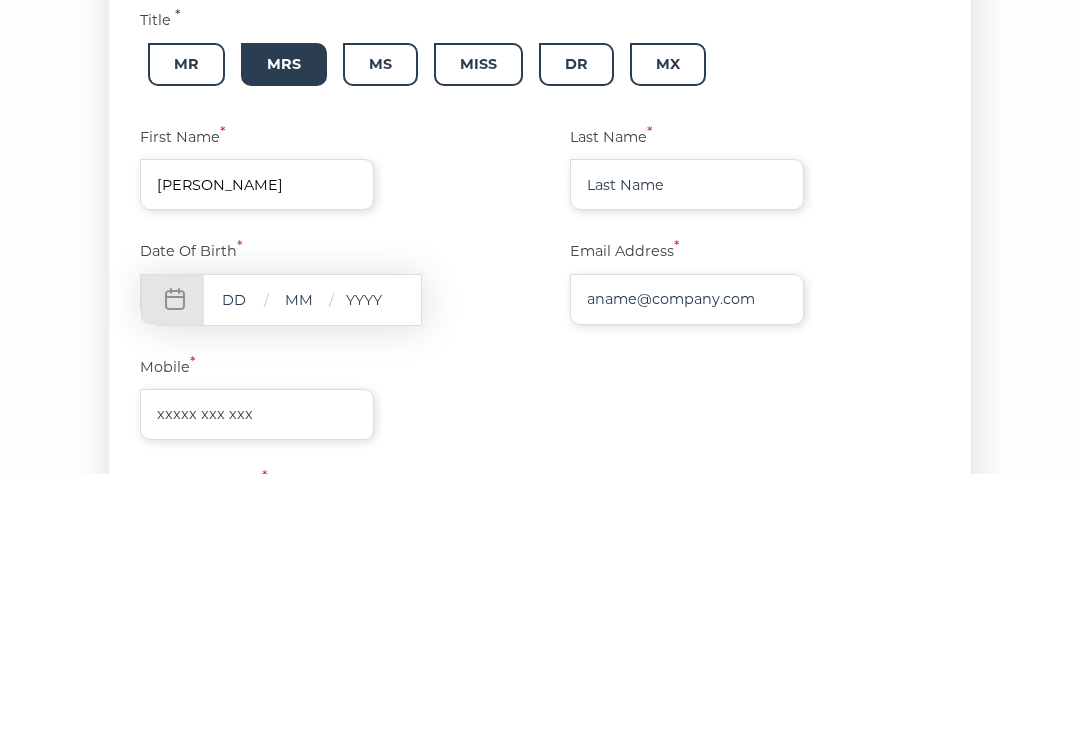 click at bounding box center (687, 450) 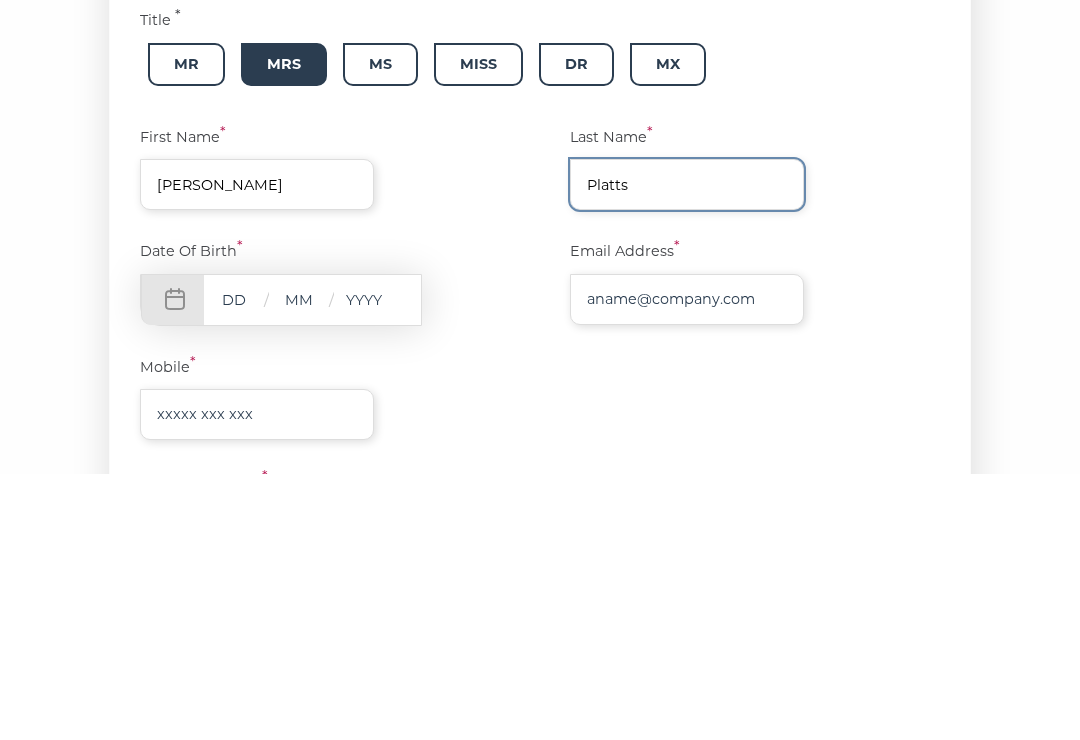 type on "Platts" 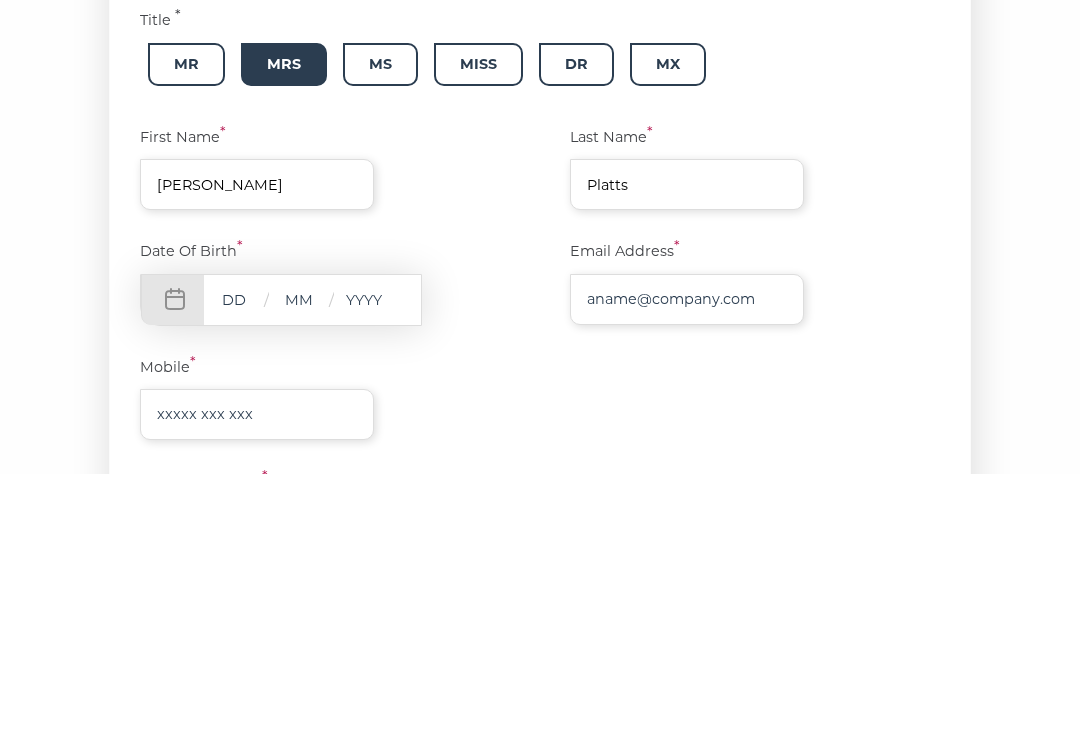 click at bounding box center [234, 565] 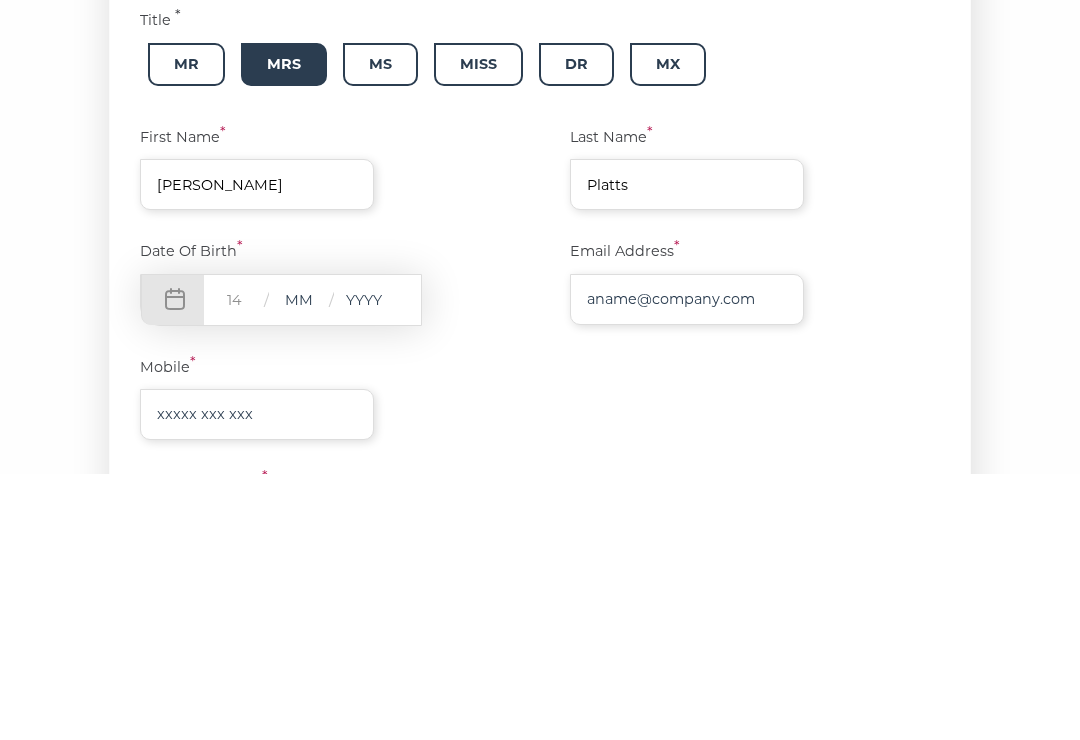 type on "14" 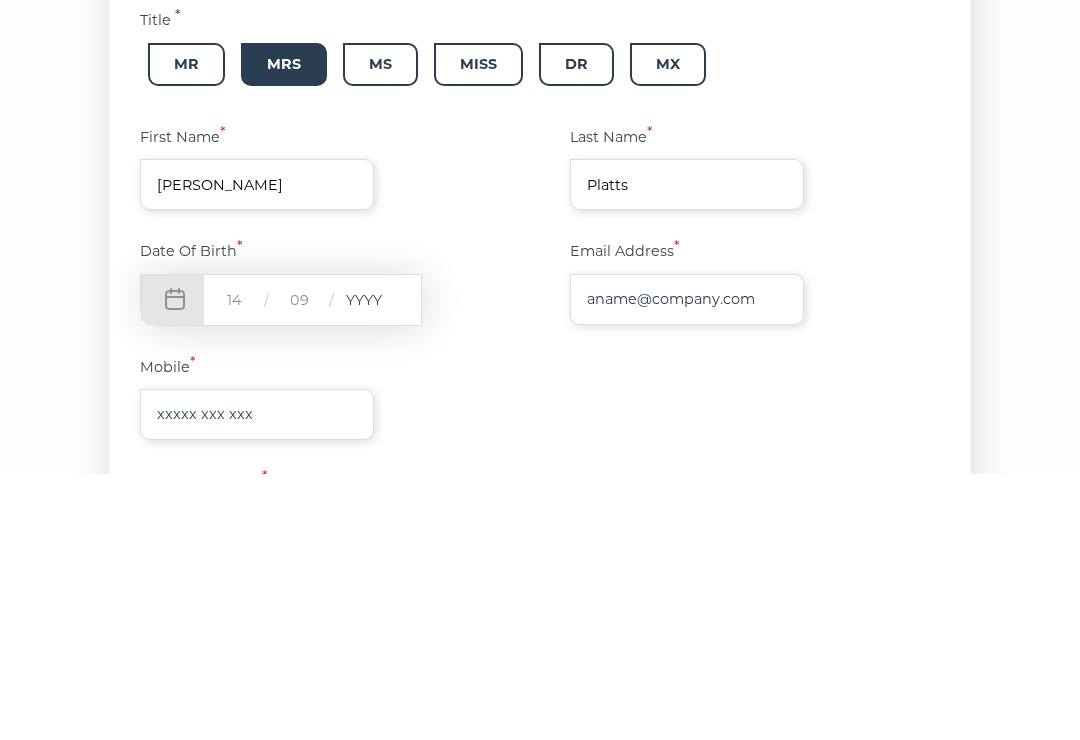 type on "09" 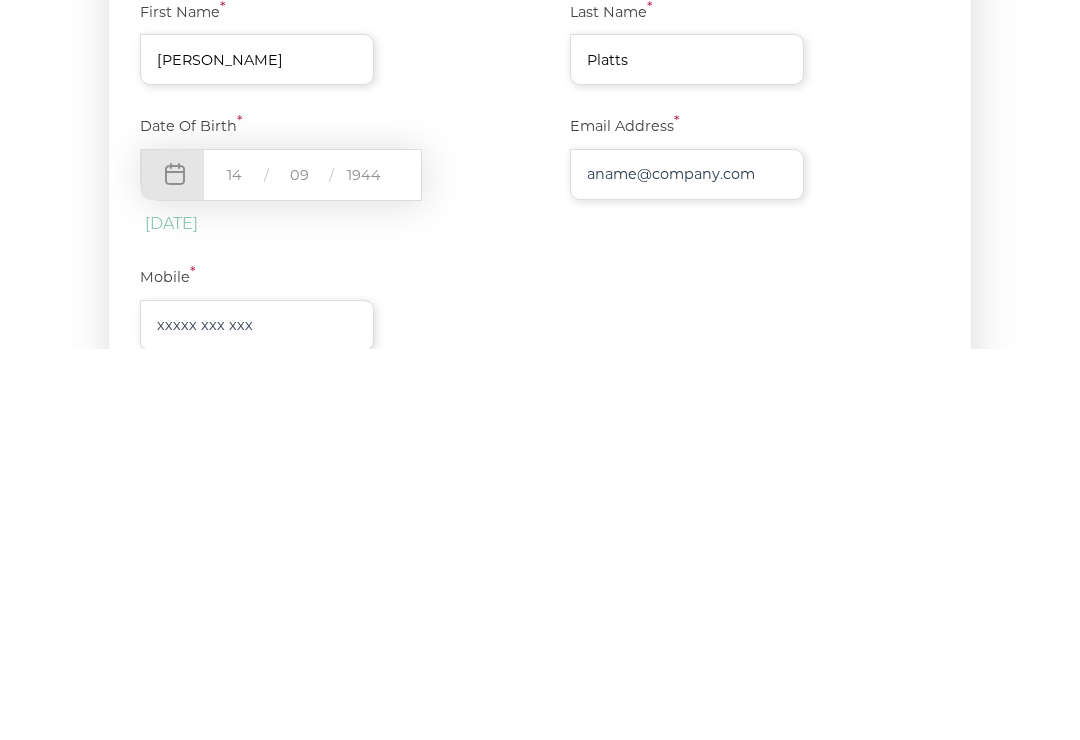 type on "1944" 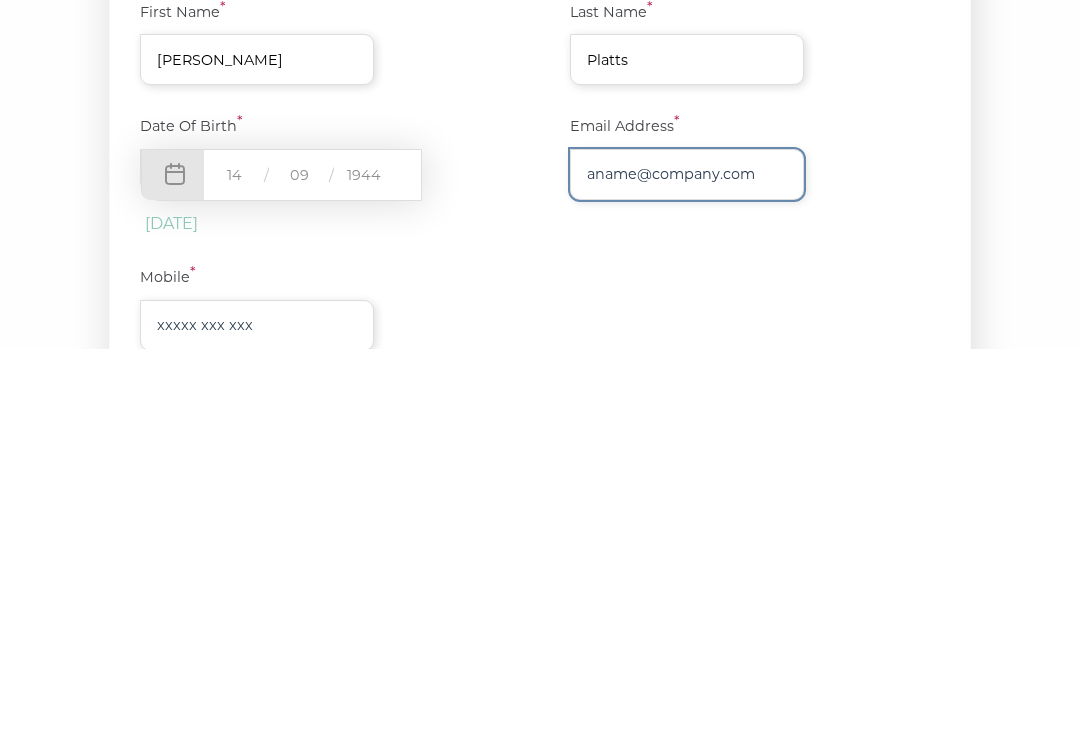 click at bounding box center (687, 565) 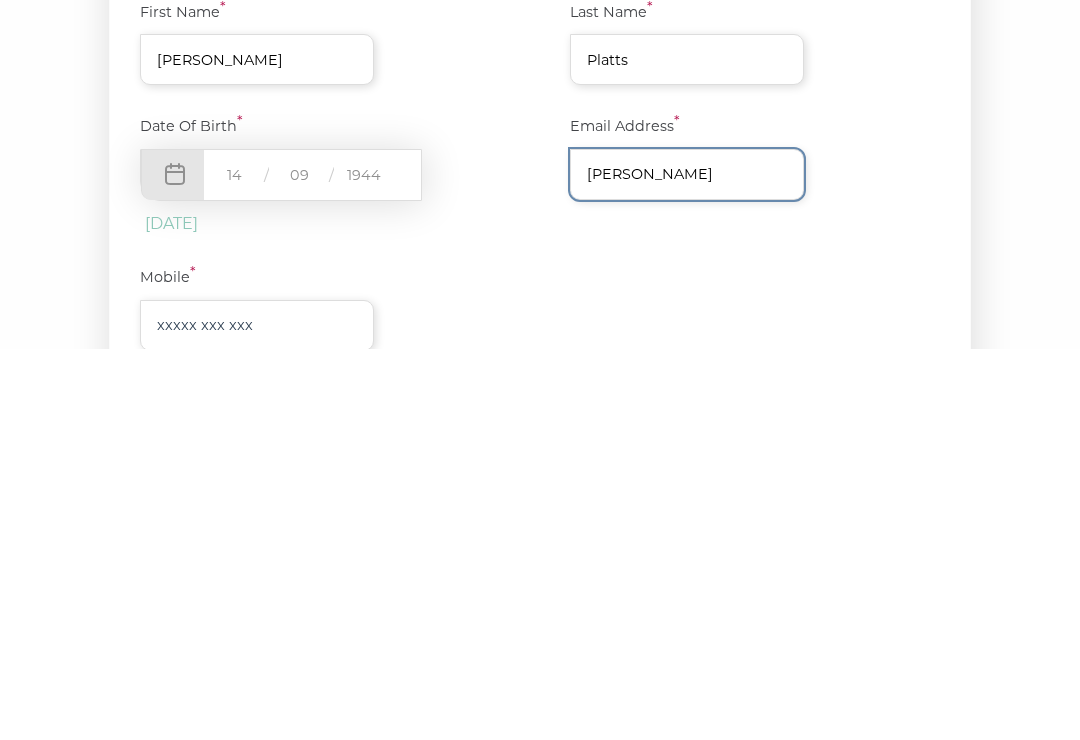 click on "Next: Your Dashboard" at bounding box center (804, 1150) 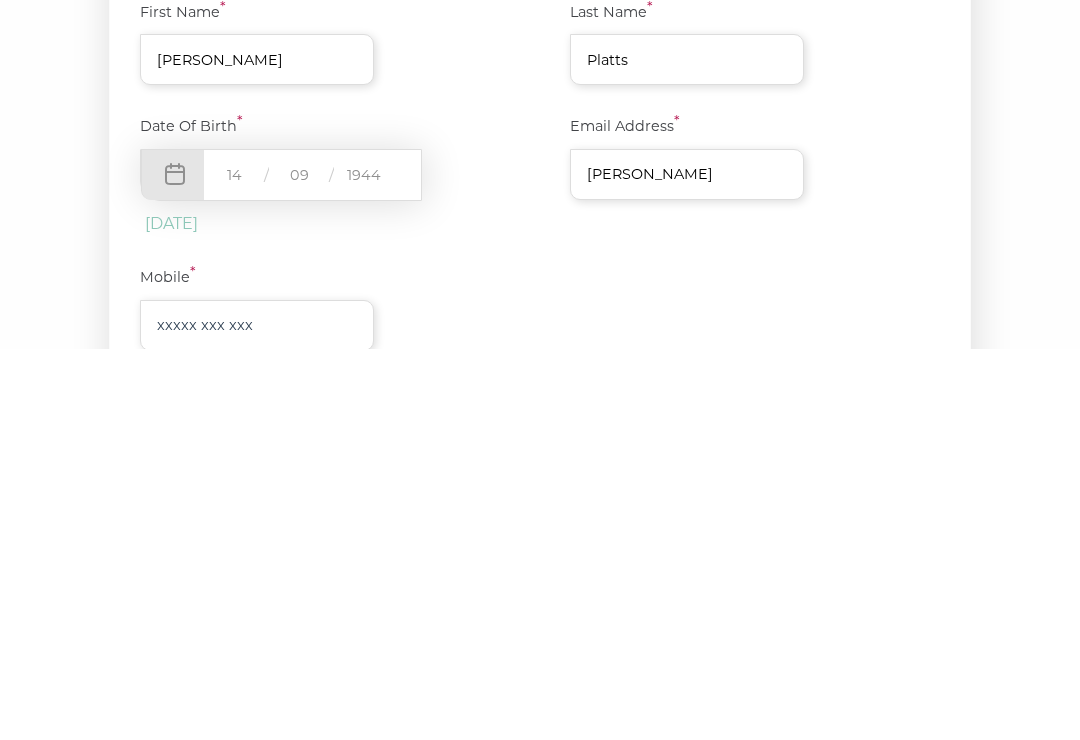 scroll, scrollTop: 572, scrollLeft: 0, axis: vertical 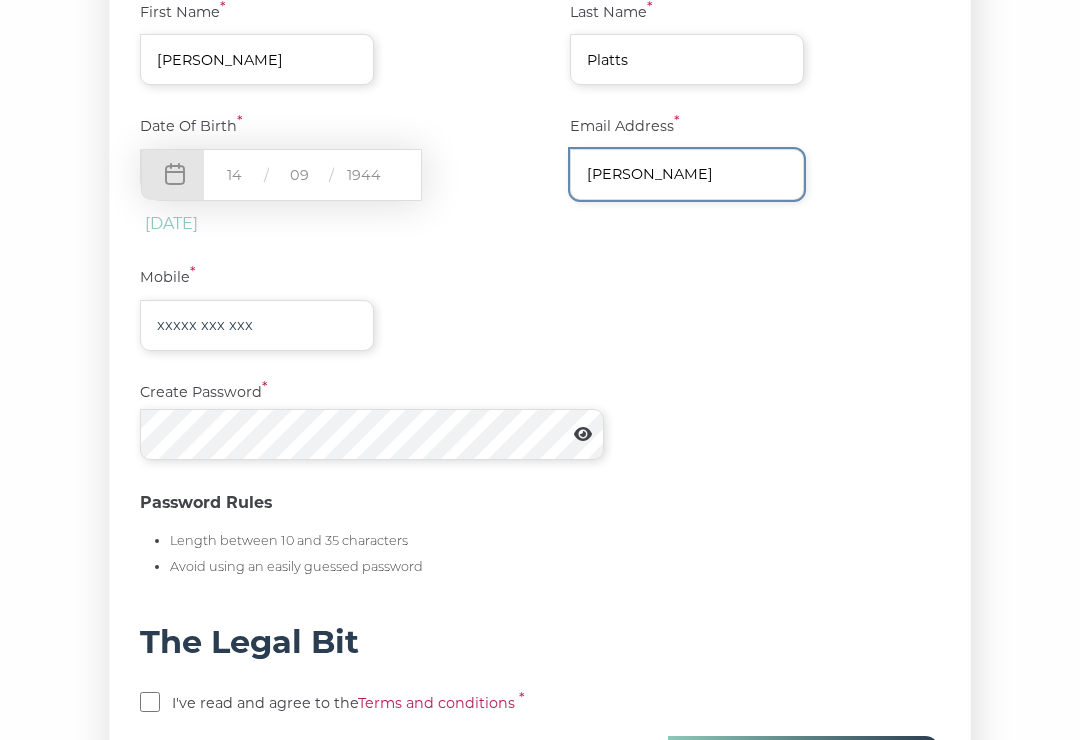 click on "dawn" at bounding box center [687, 174] 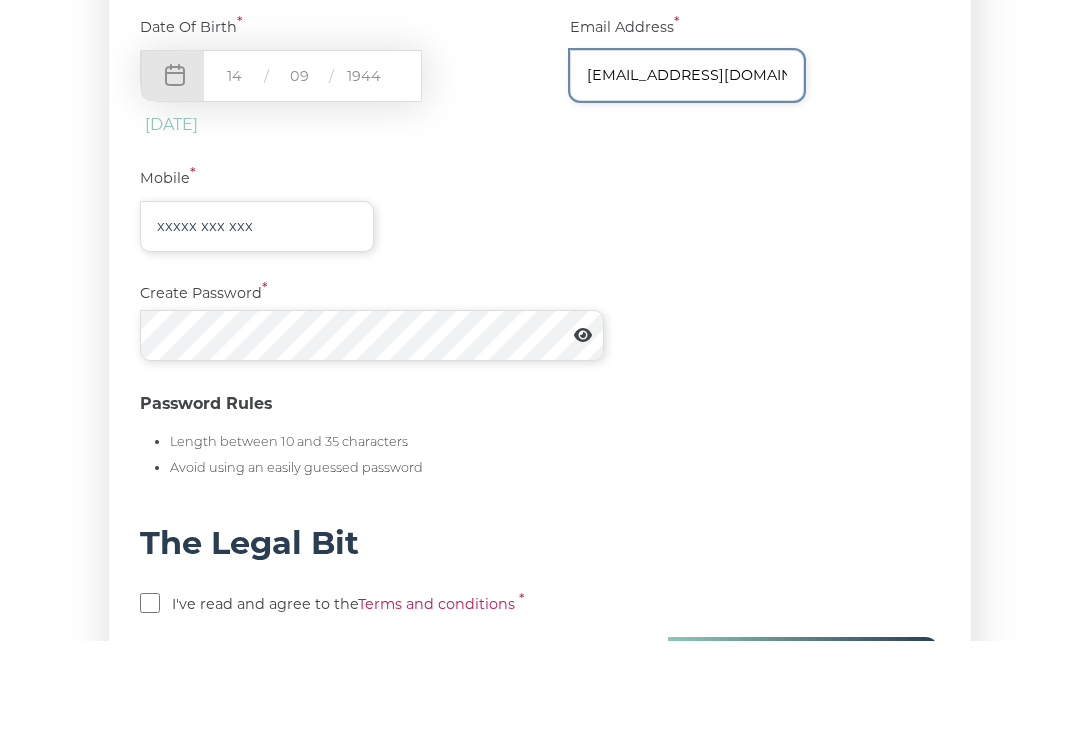 type on "dawnplatts99@gmail.com" 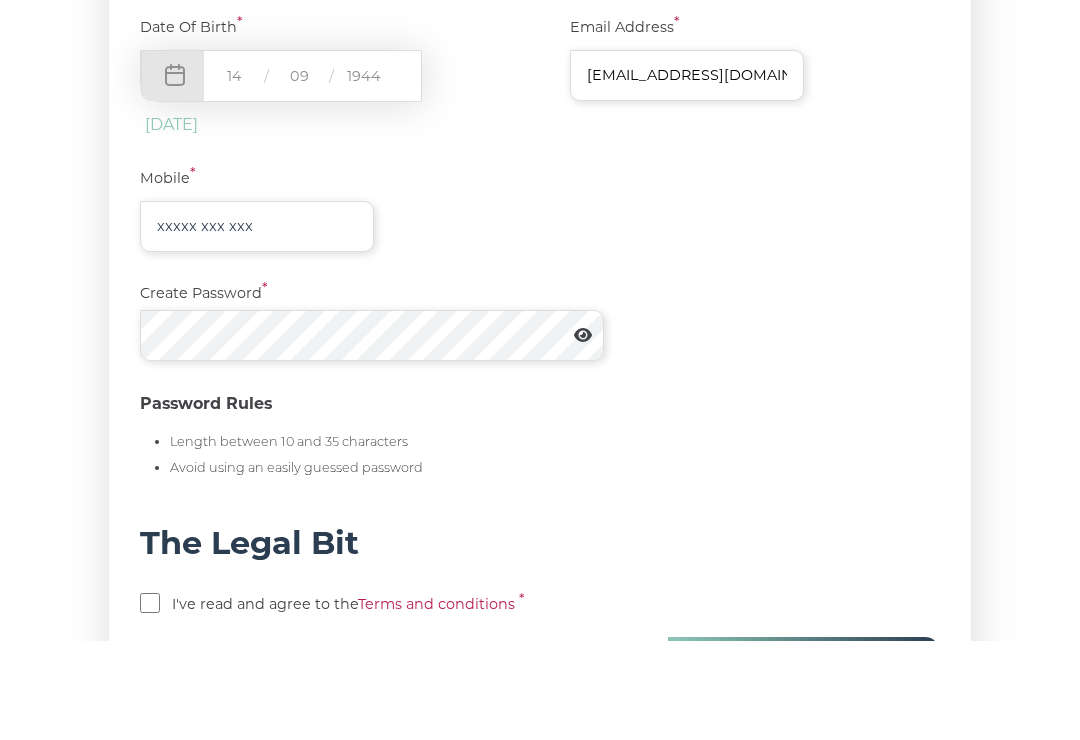 click at bounding box center (257, 325) 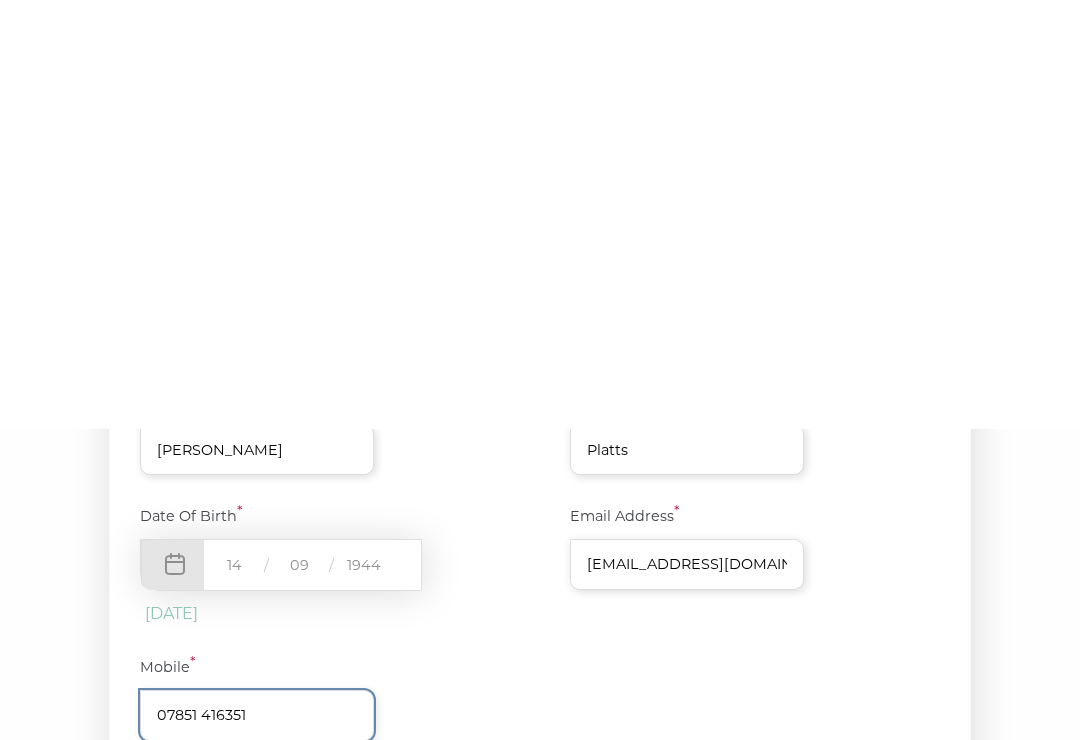 scroll, scrollTop: 622, scrollLeft: 0, axis: vertical 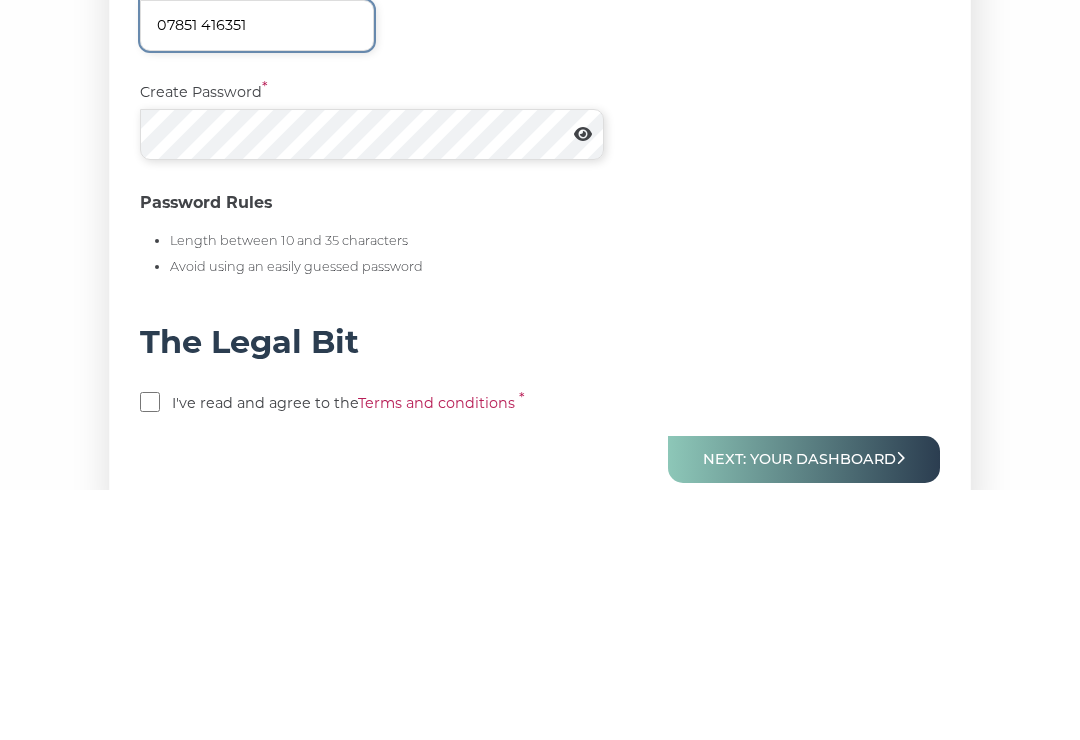 type on "07851 416351" 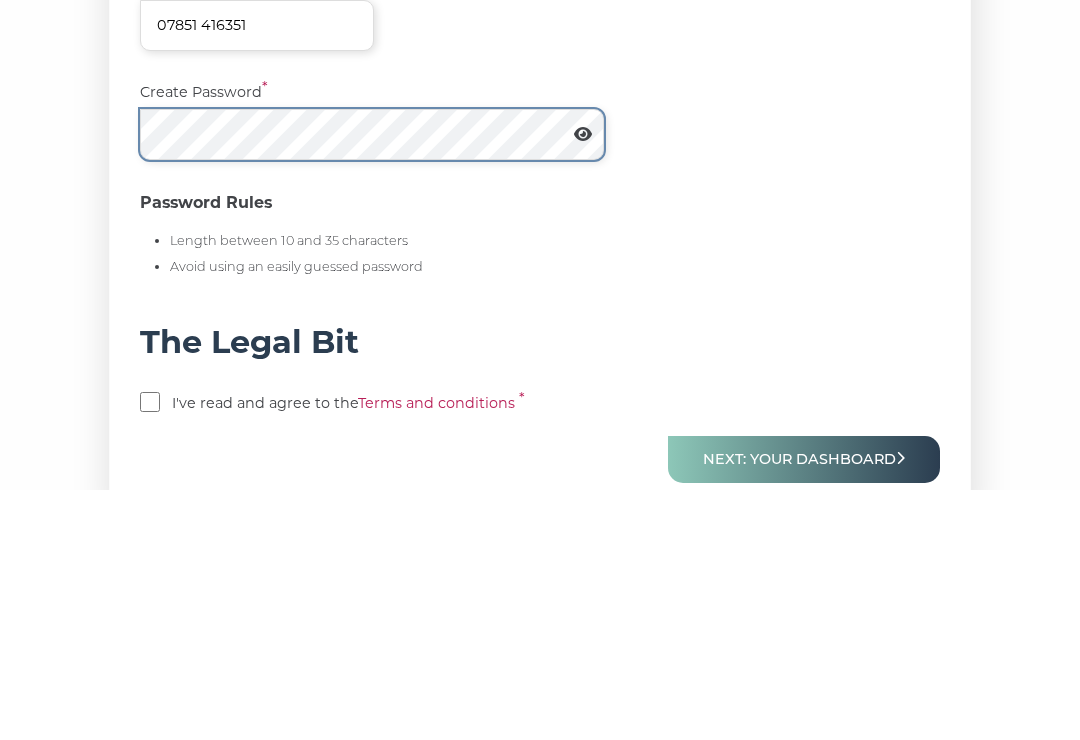 scroll, scrollTop: 840, scrollLeft: 0, axis: vertical 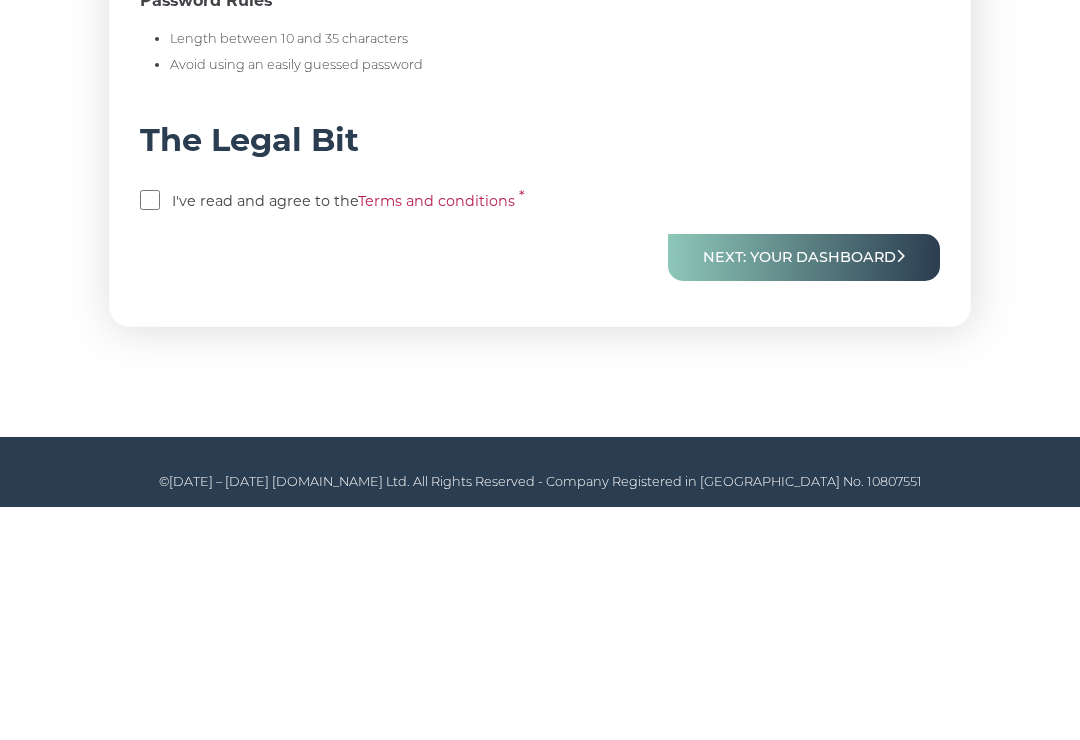 click at bounding box center (150, 434) 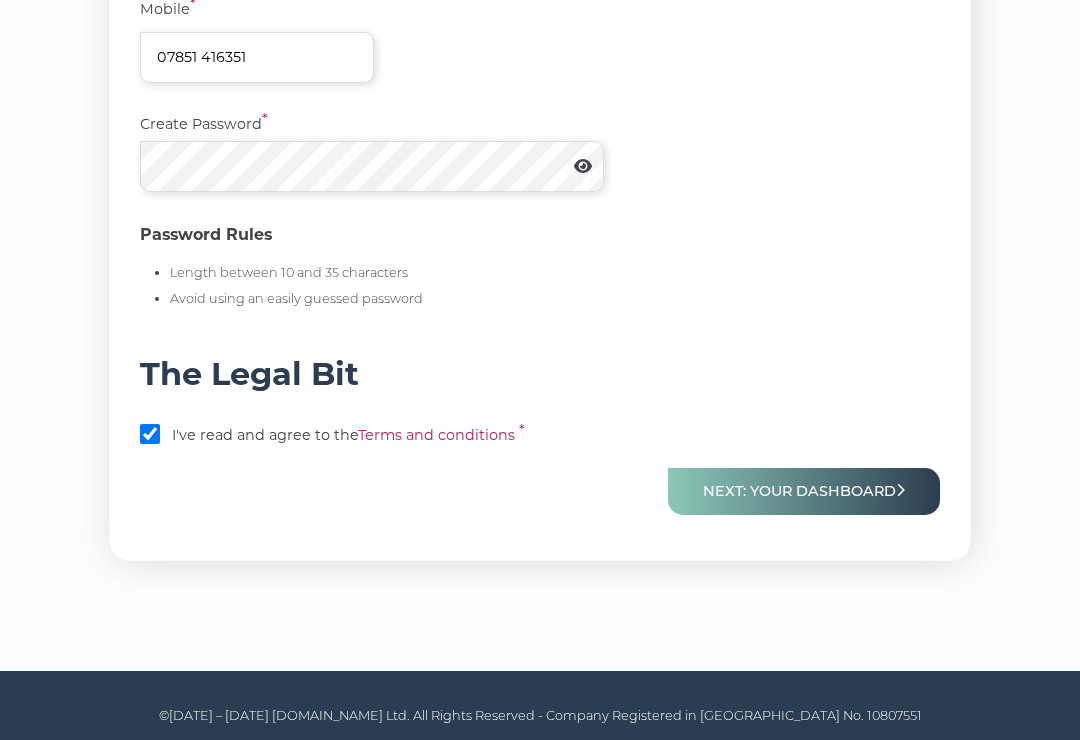 click on "Next: Your Dashboard" at bounding box center (804, 491) 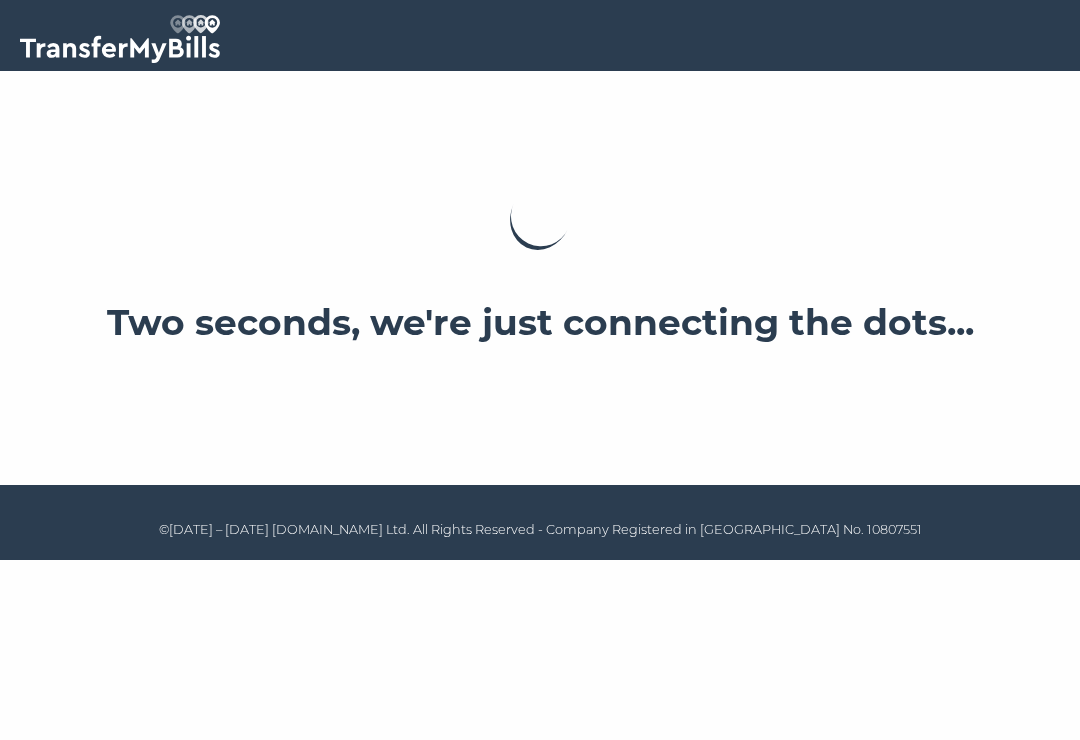 scroll, scrollTop: 0, scrollLeft: 0, axis: both 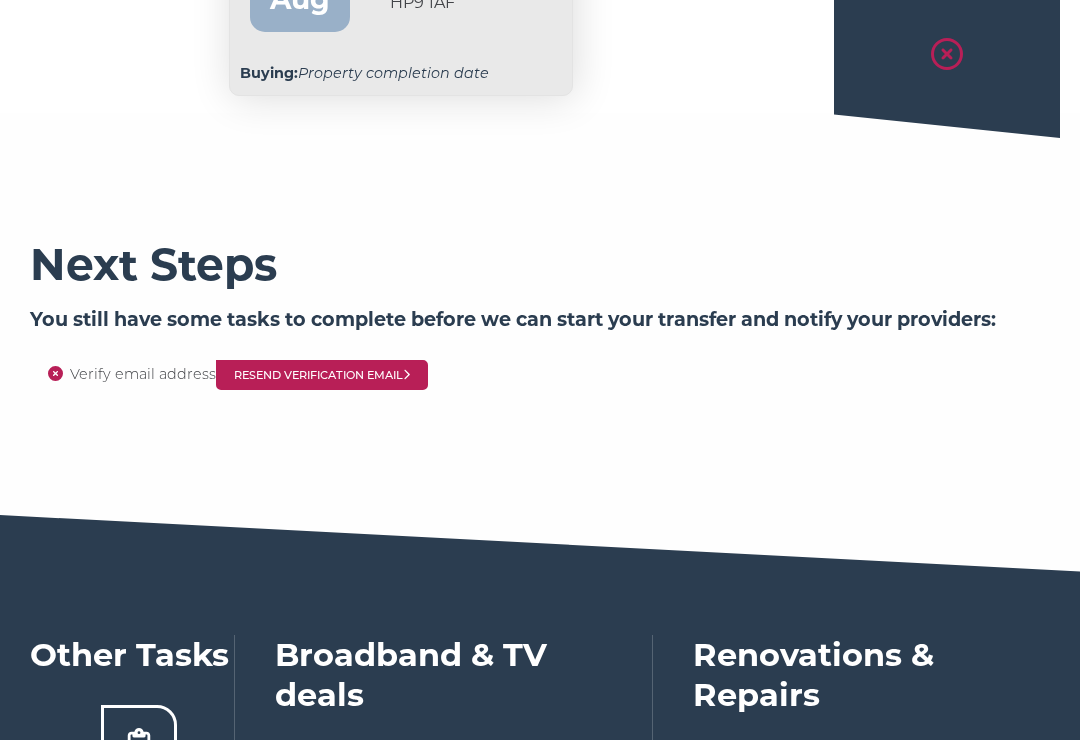 click on "Resend
Verification Email" at bounding box center [322, 376] 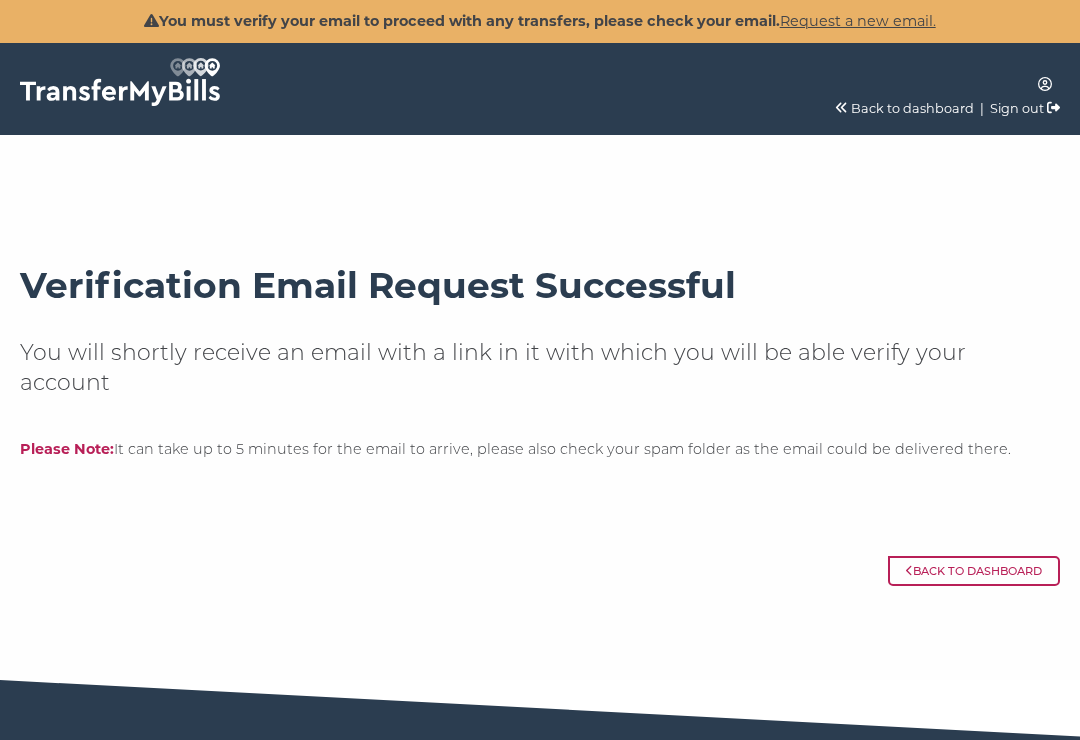 scroll, scrollTop: 0, scrollLeft: 0, axis: both 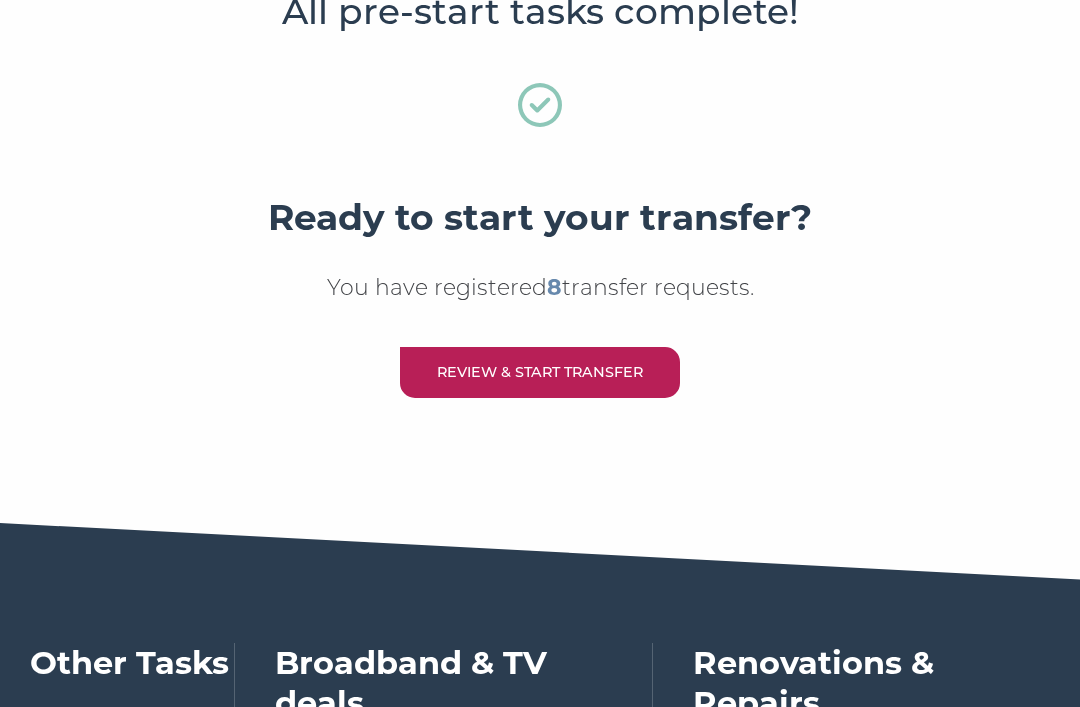 click on "Review & Start Transfer" at bounding box center (540, 373) 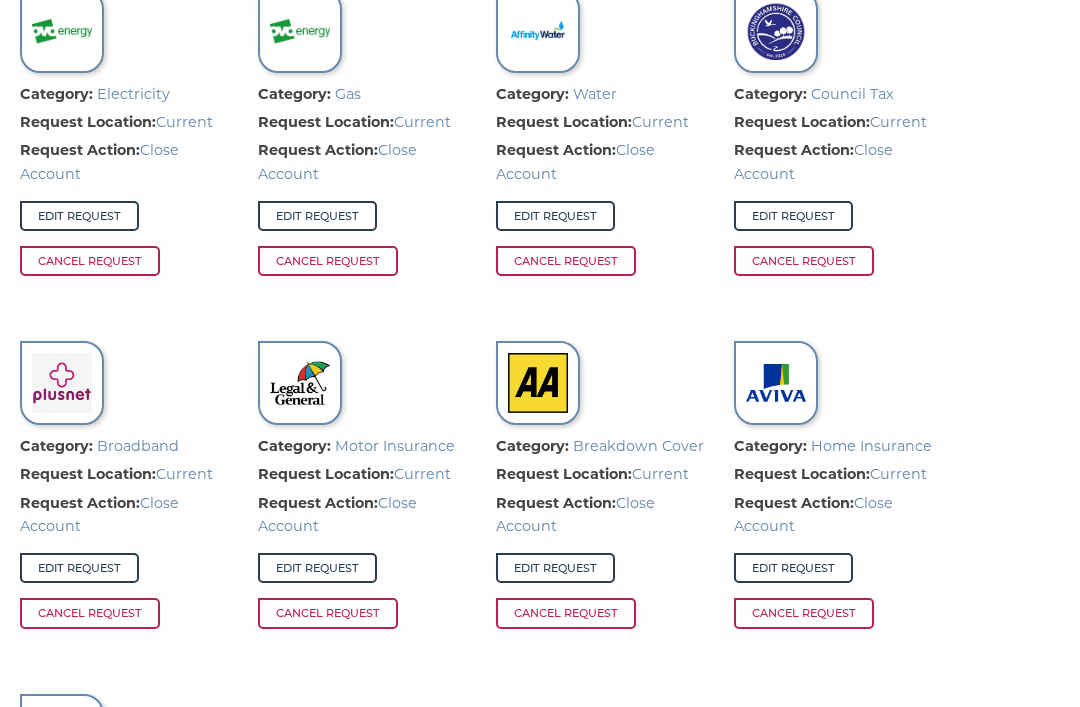 scroll, scrollTop: 1506, scrollLeft: 0, axis: vertical 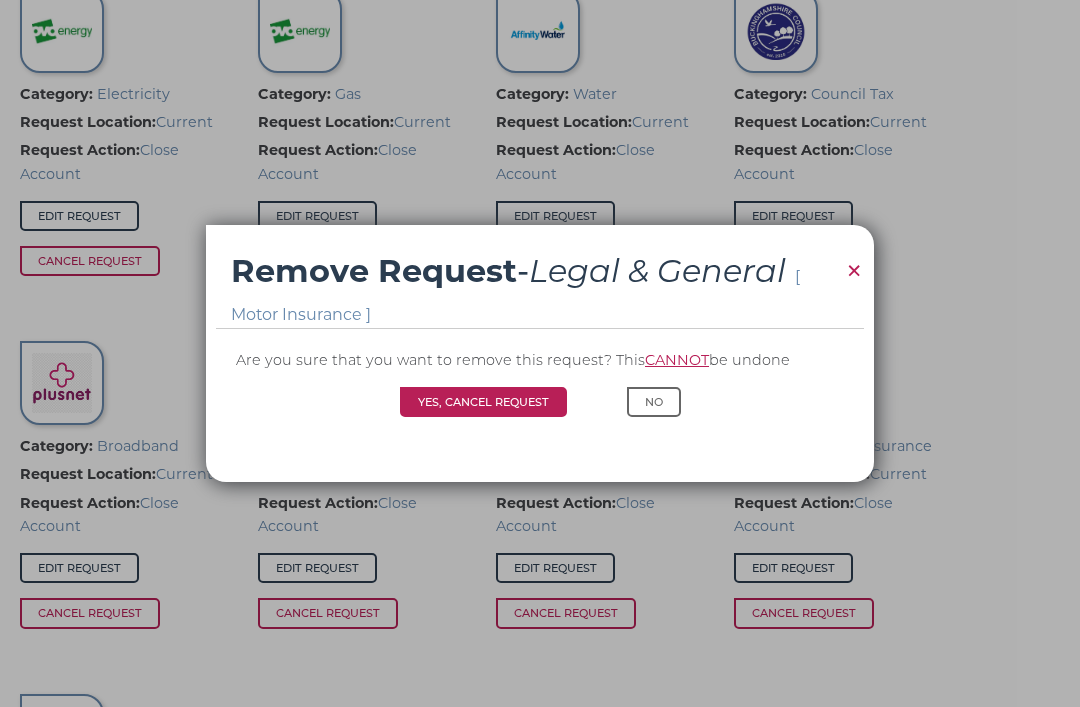 click on "Yes, Cancel Request" at bounding box center (483, 402) 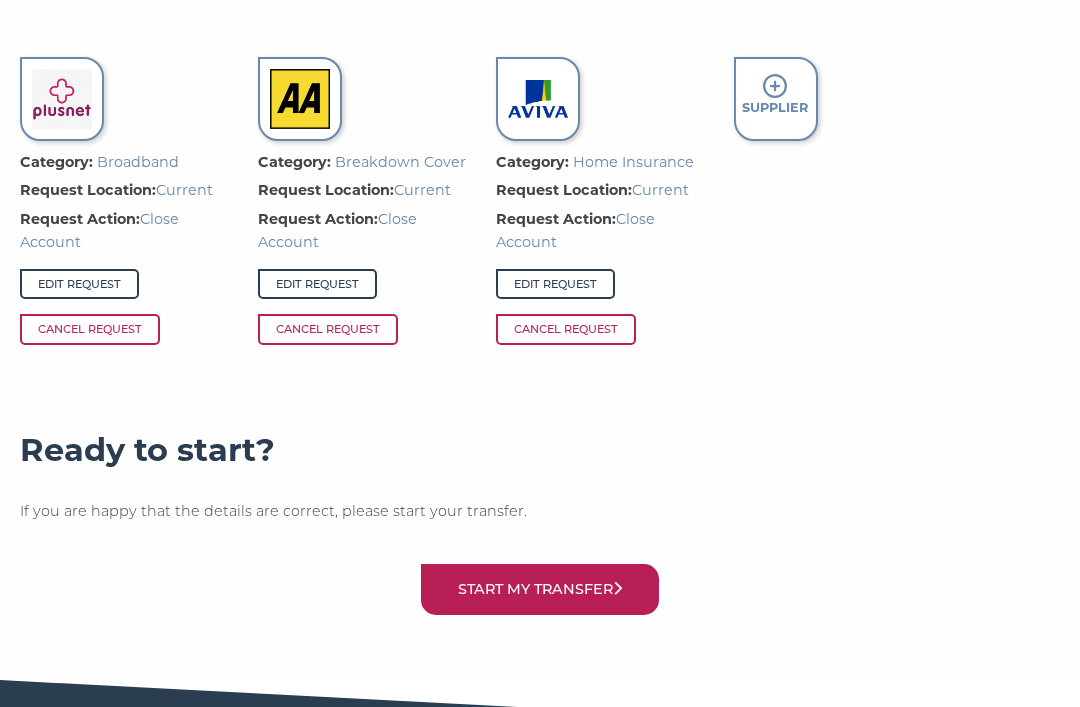 scroll, scrollTop: 1792, scrollLeft: 0, axis: vertical 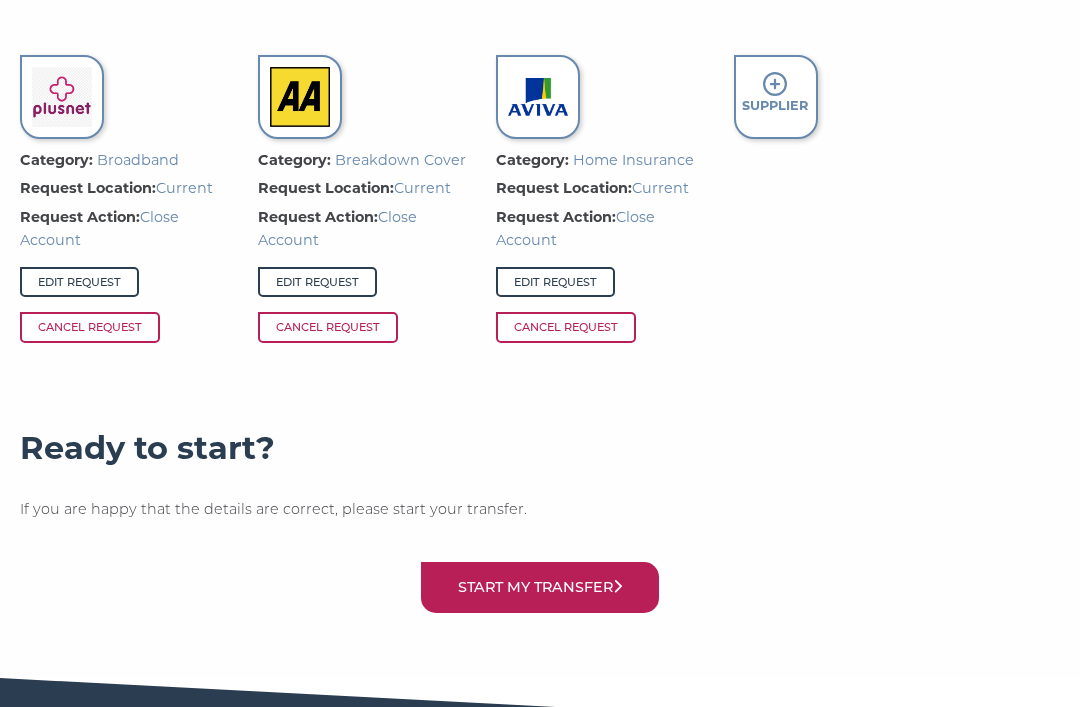 click on "Start my transfer" at bounding box center [540, 587] 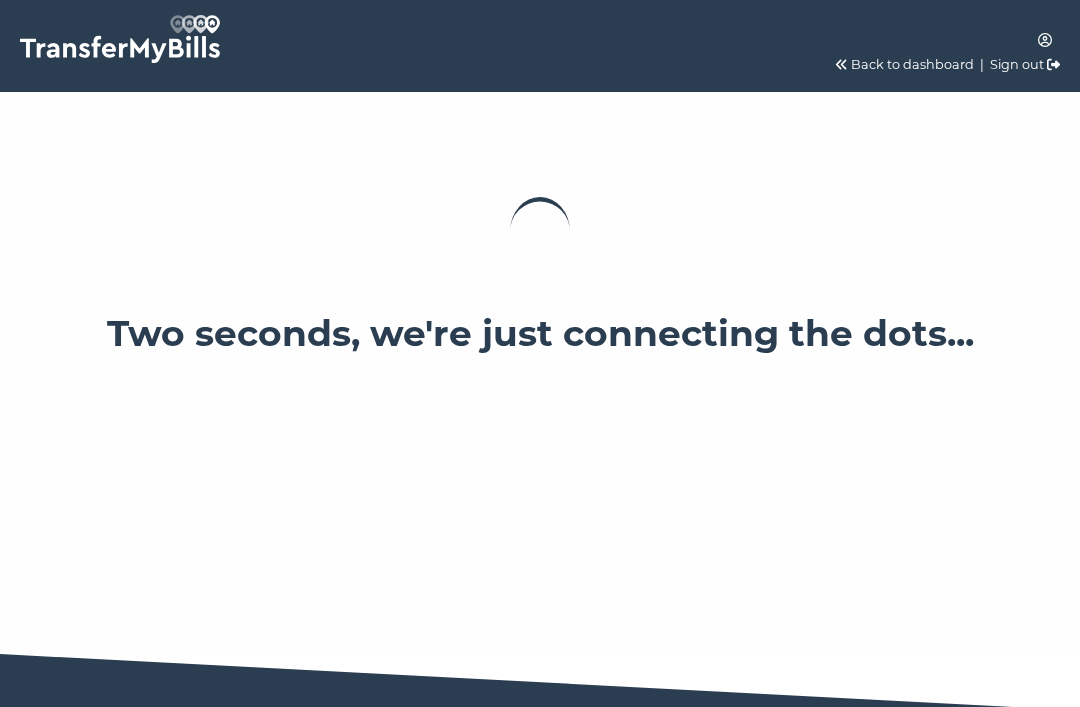 scroll, scrollTop: 0, scrollLeft: 0, axis: both 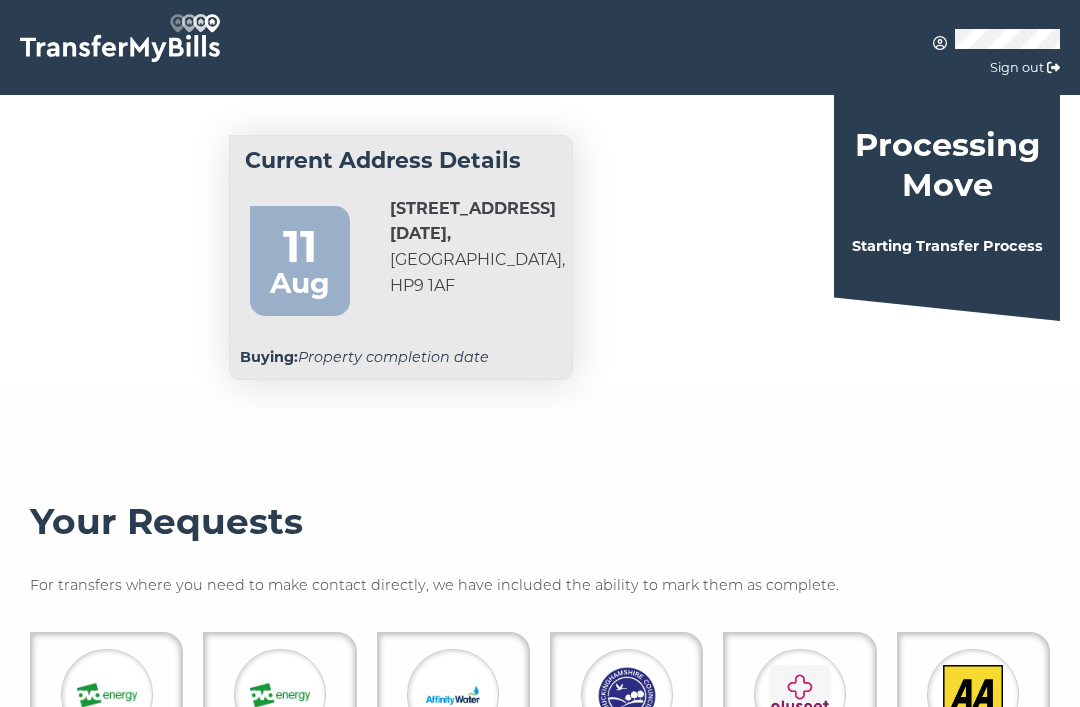 click on "Buying:" at bounding box center [269, 358] 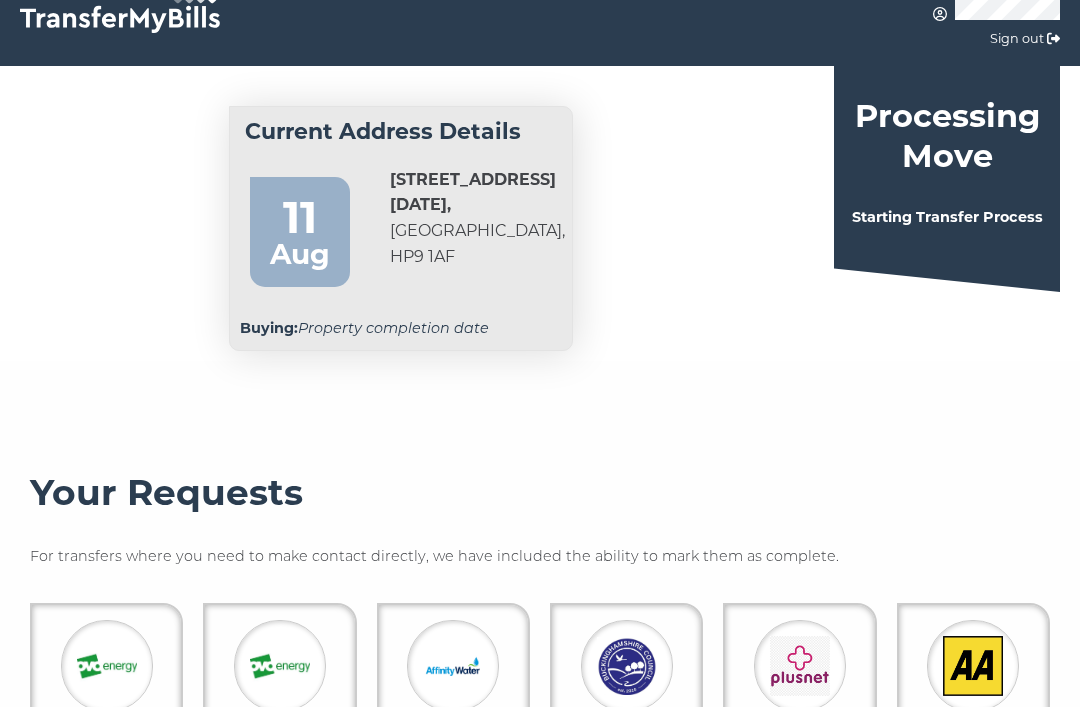 scroll, scrollTop: 0, scrollLeft: 0, axis: both 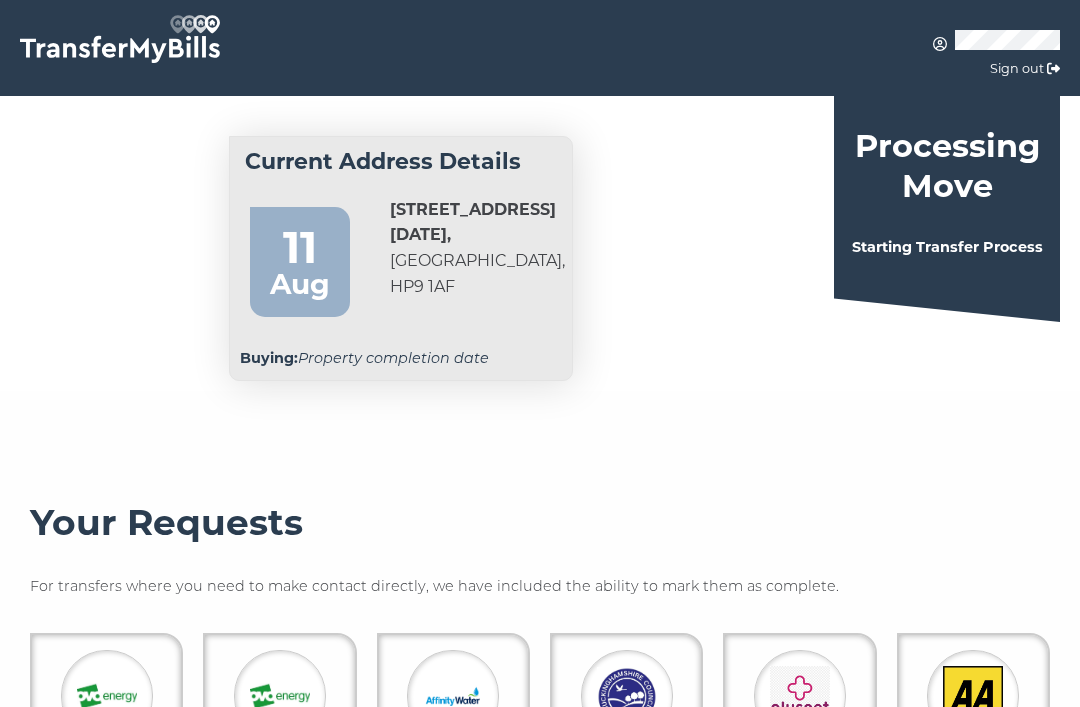 click on "Buying:  Property completion date" at bounding box center [401, 358] 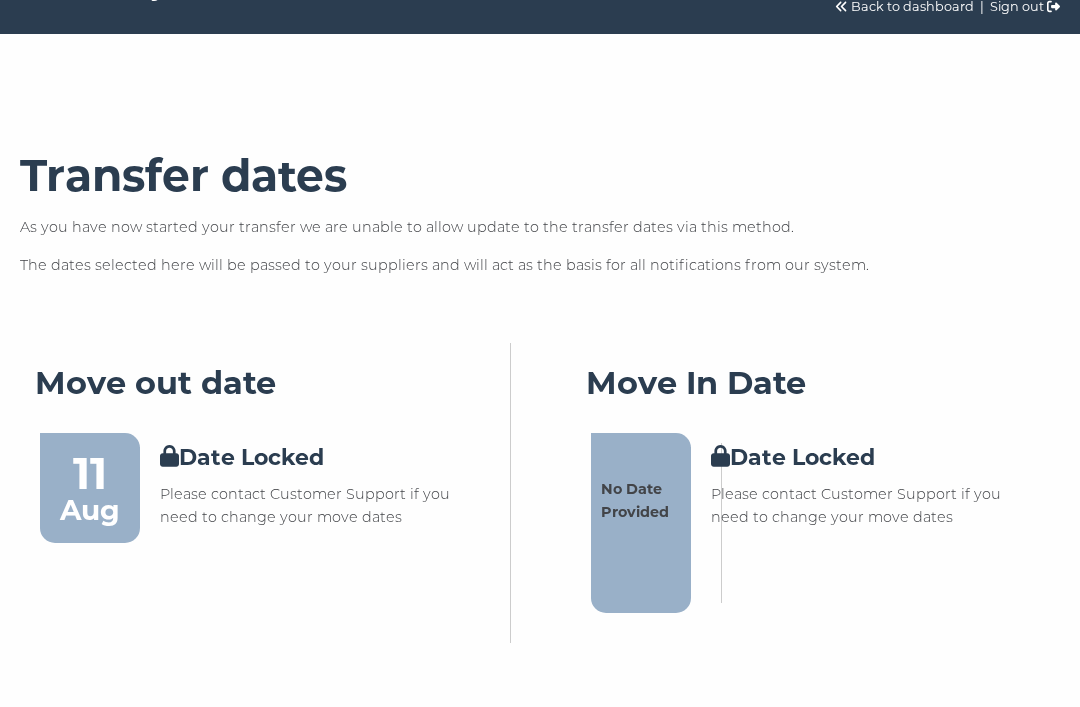 scroll, scrollTop: 69, scrollLeft: 0, axis: vertical 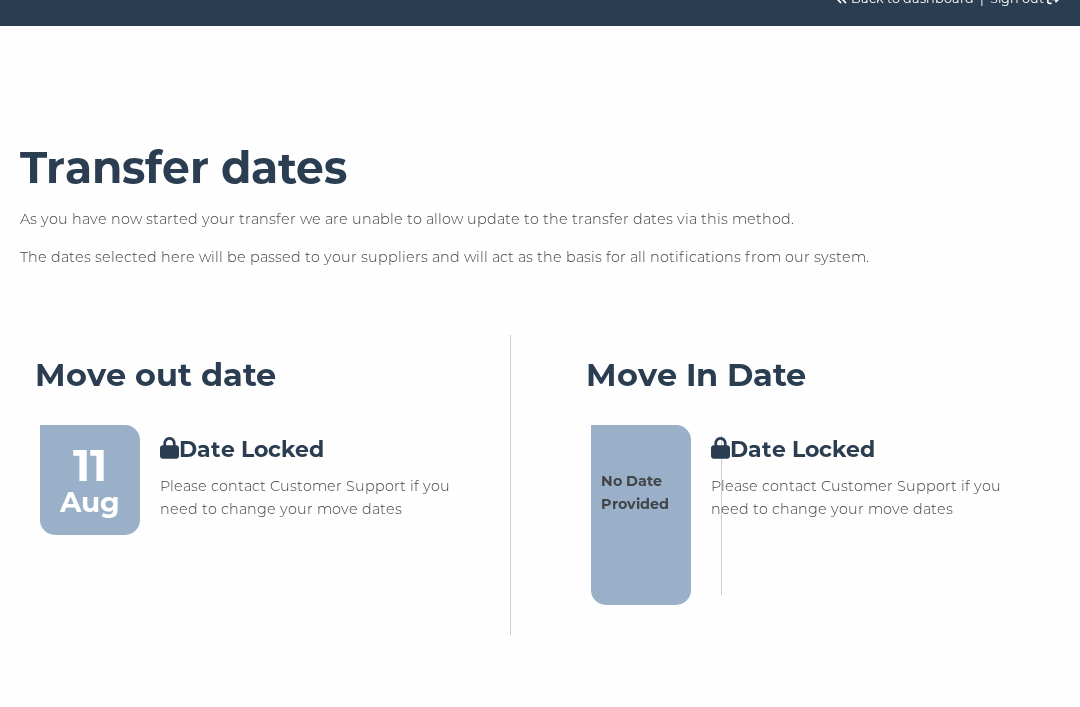 click on "No Date Provided" at bounding box center (641, 516) 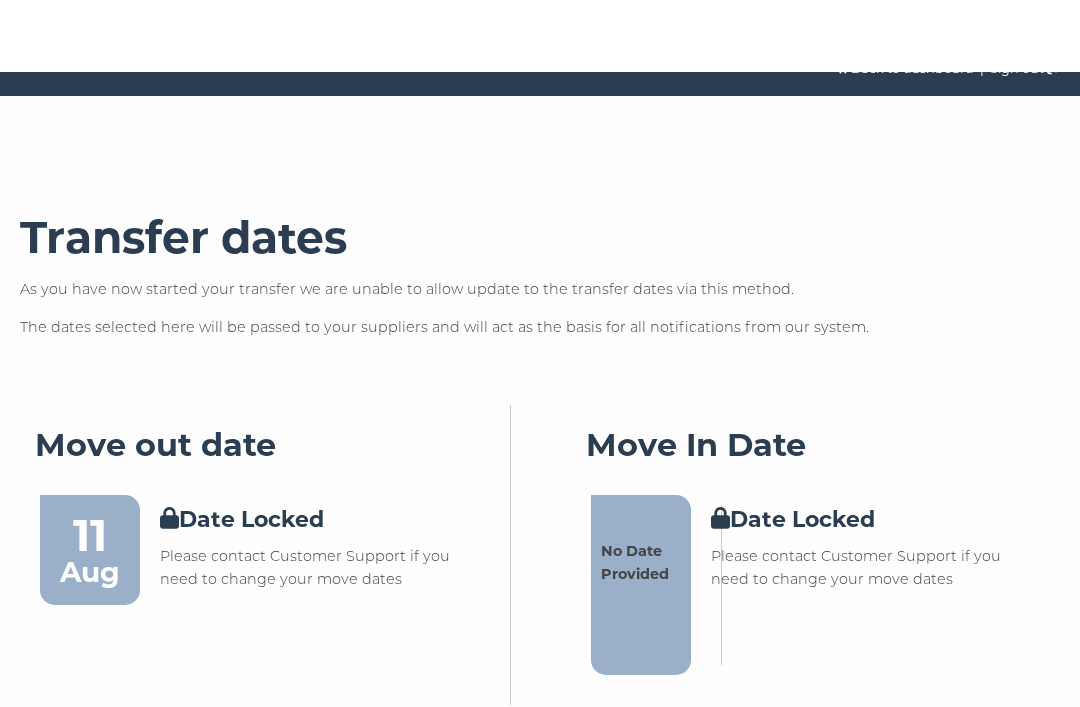 scroll, scrollTop: 0, scrollLeft: 0, axis: both 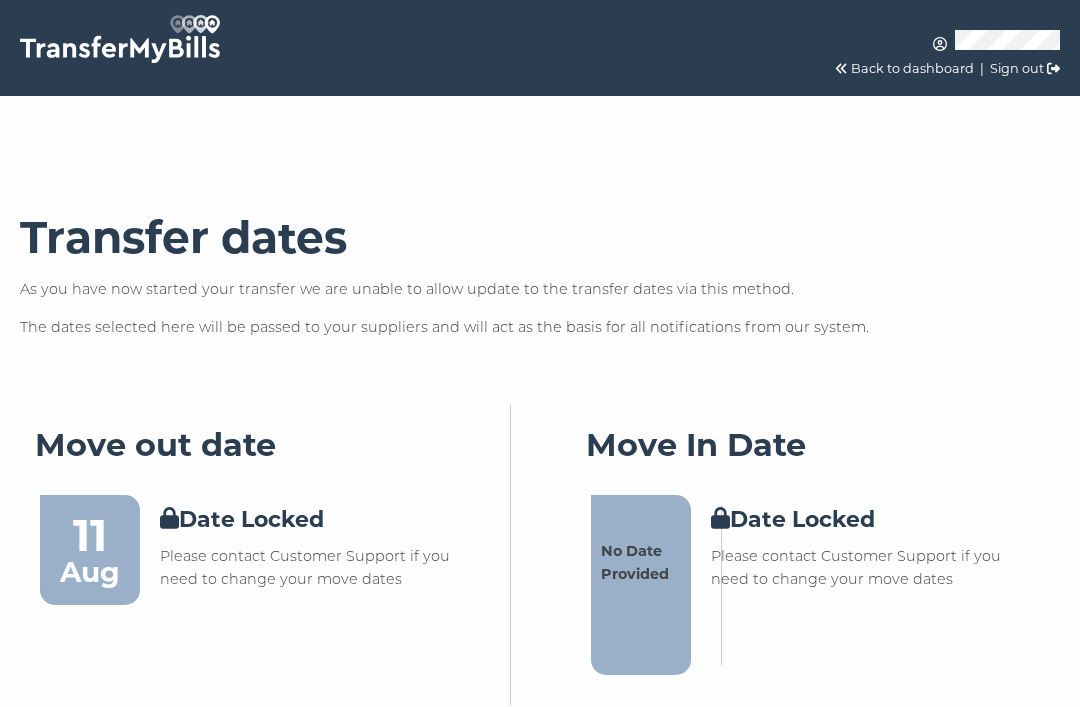 click on "Move out date   11   Aug    Date Locked   Please contact Customer Support if you need to change your move dates" at bounding box center [255, 555] 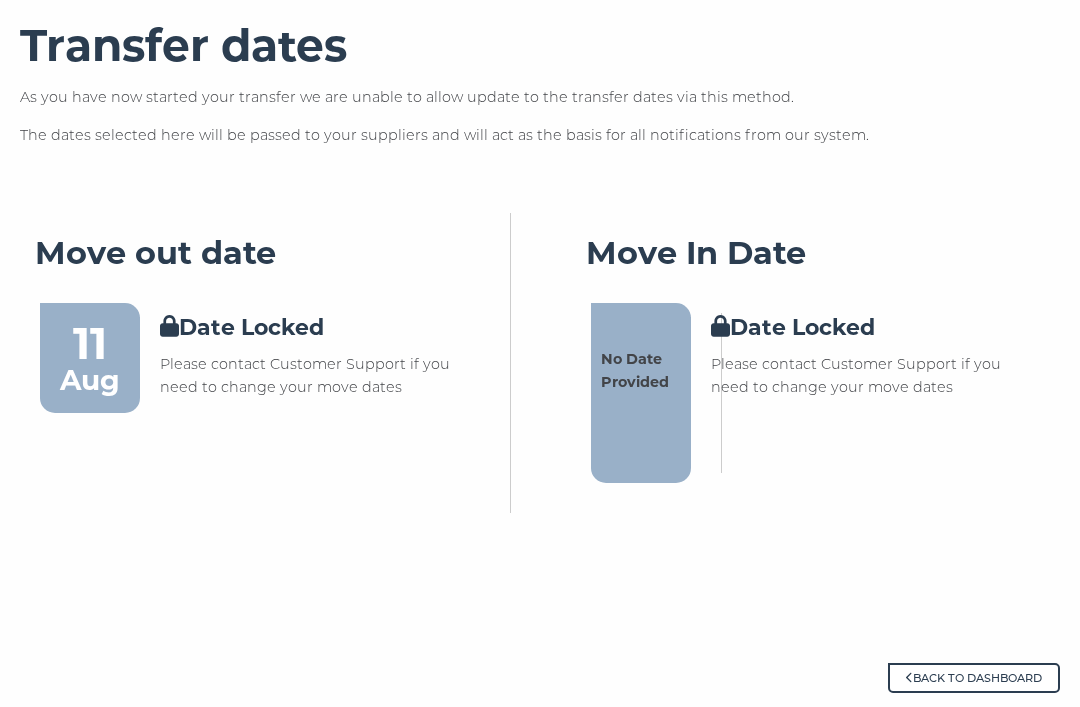 scroll, scrollTop: 228, scrollLeft: 0, axis: vertical 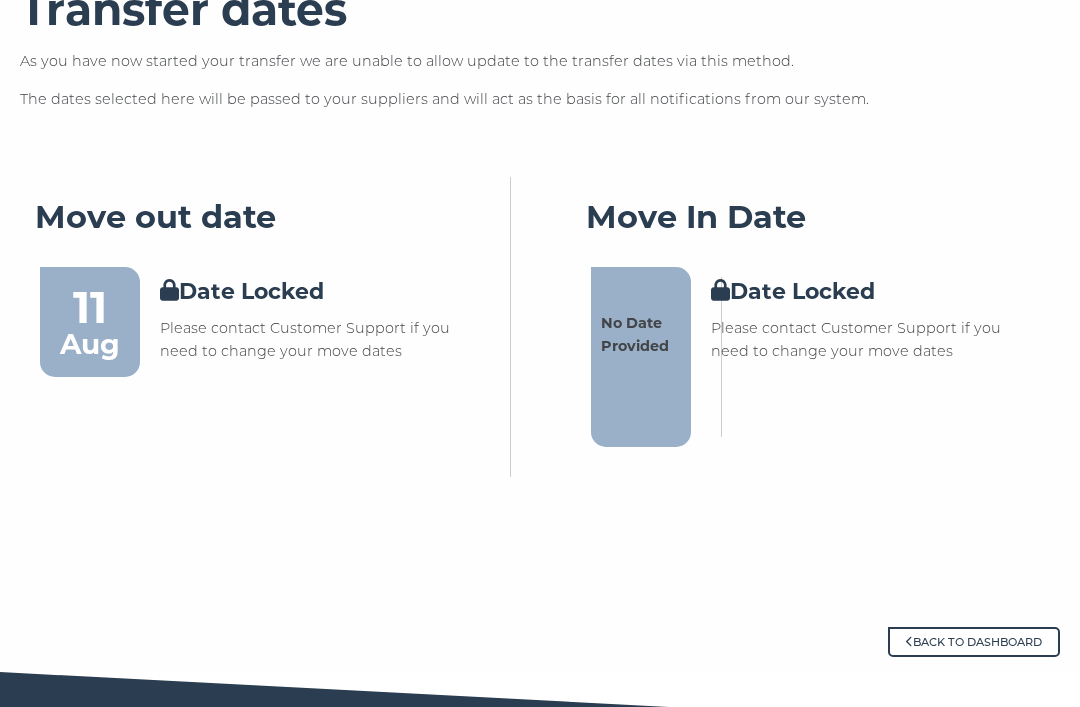 click 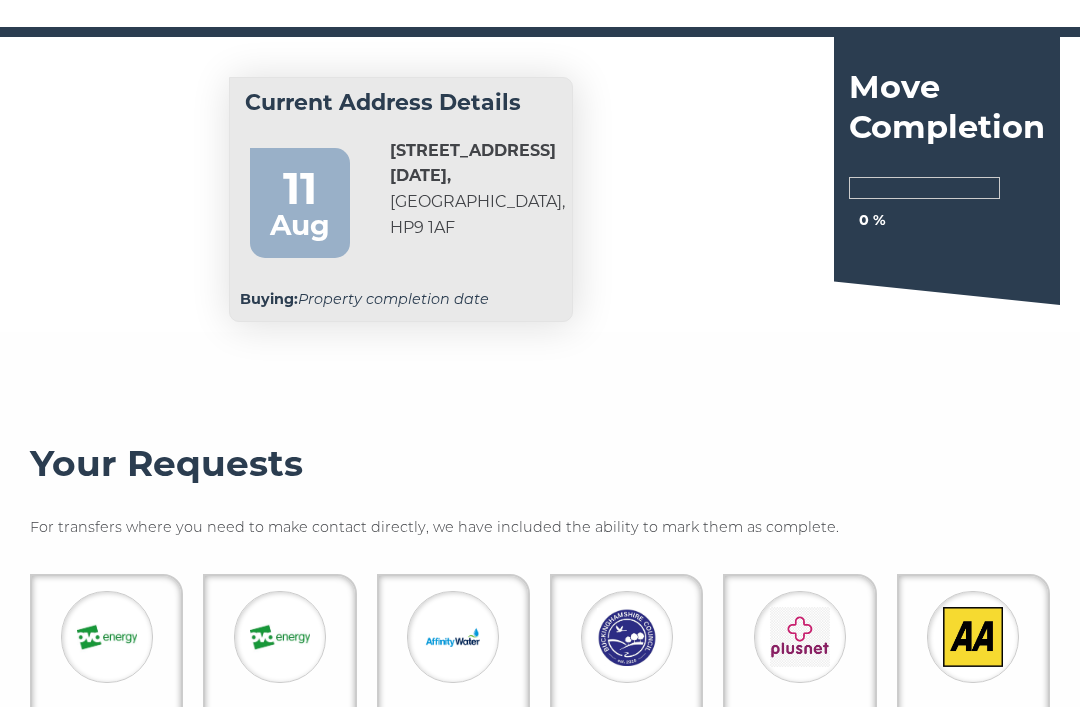 scroll, scrollTop: 0, scrollLeft: 0, axis: both 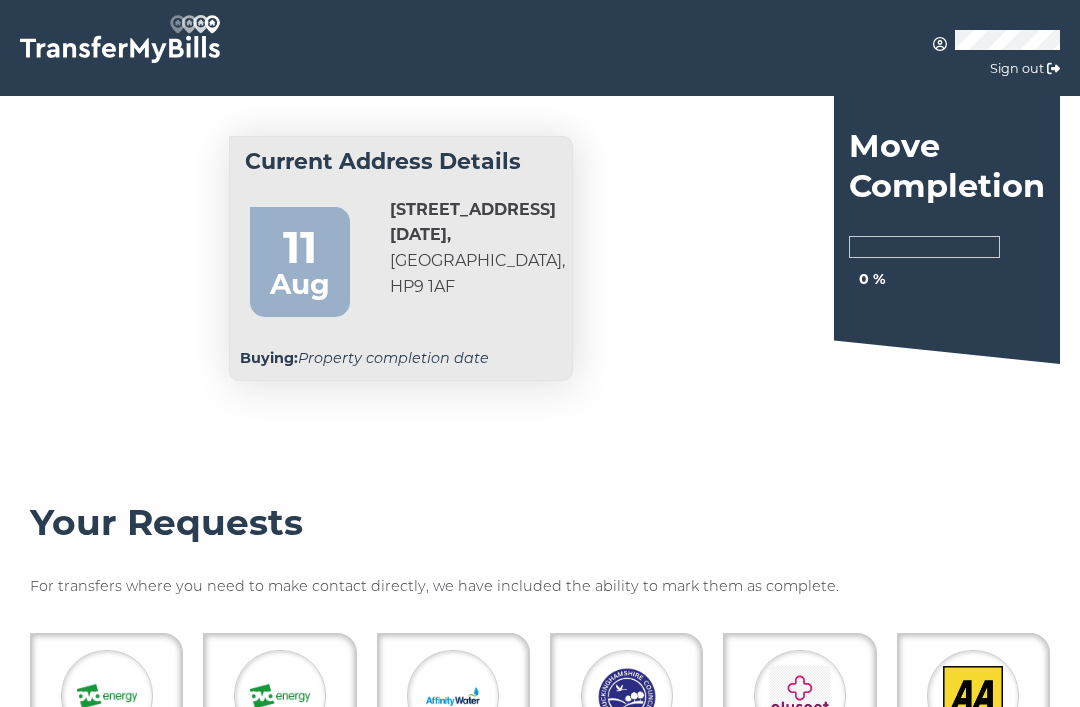 click on "Sign out" at bounding box center [1017, 68] 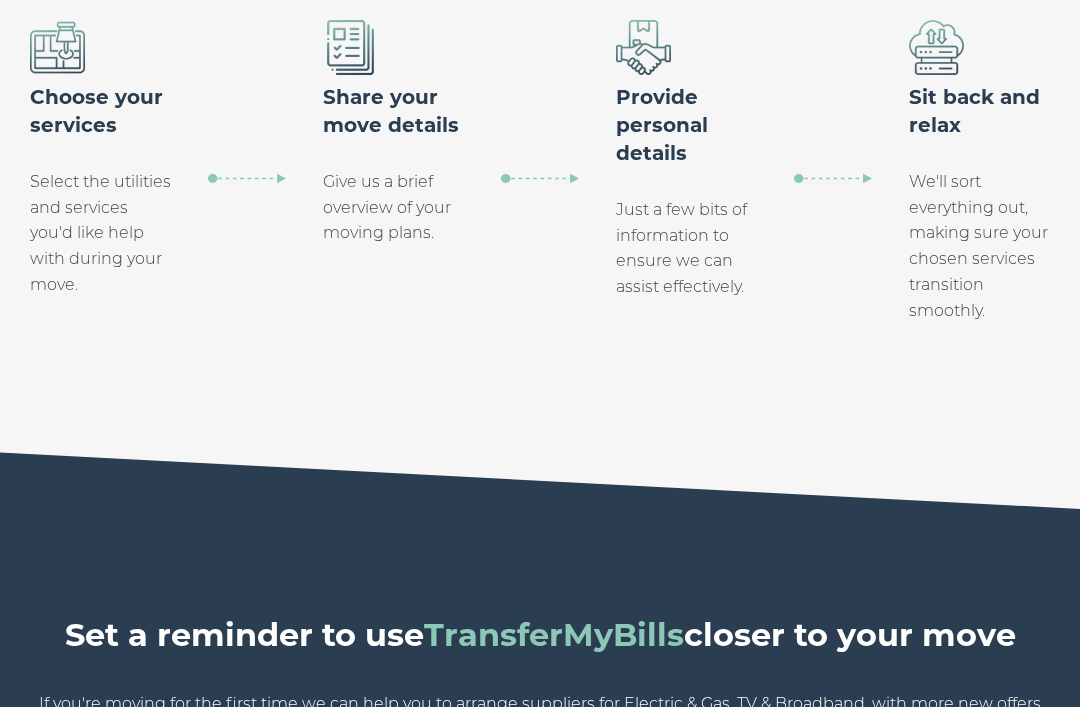 scroll, scrollTop: 1896, scrollLeft: 0, axis: vertical 